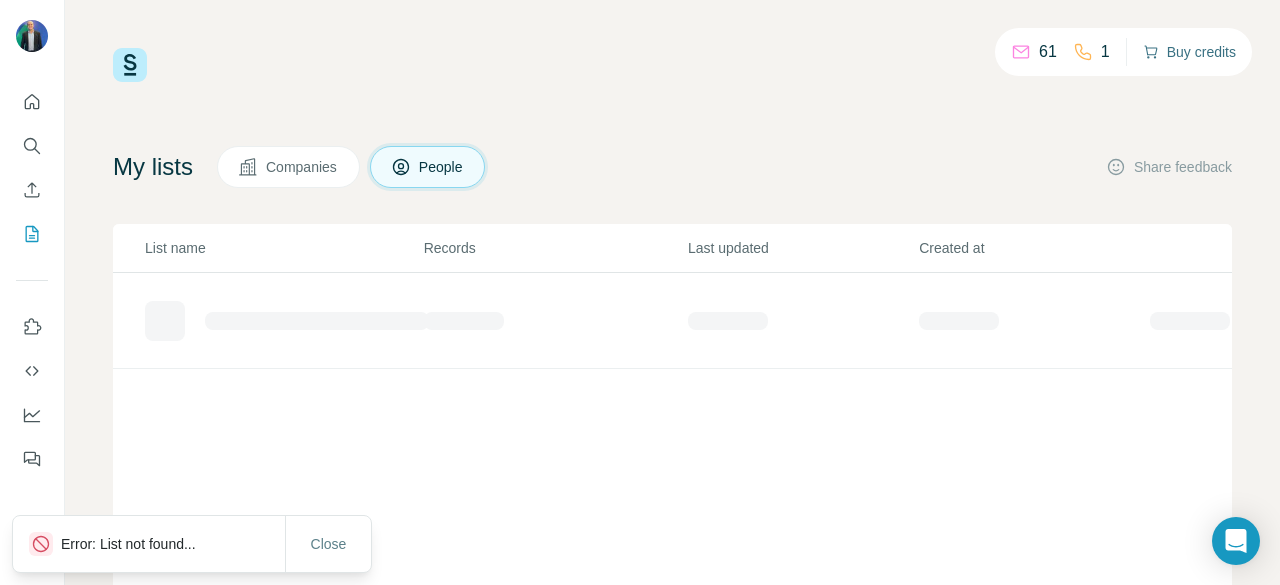 scroll, scrollTop: 0, scrollLeft: 0, axis: both 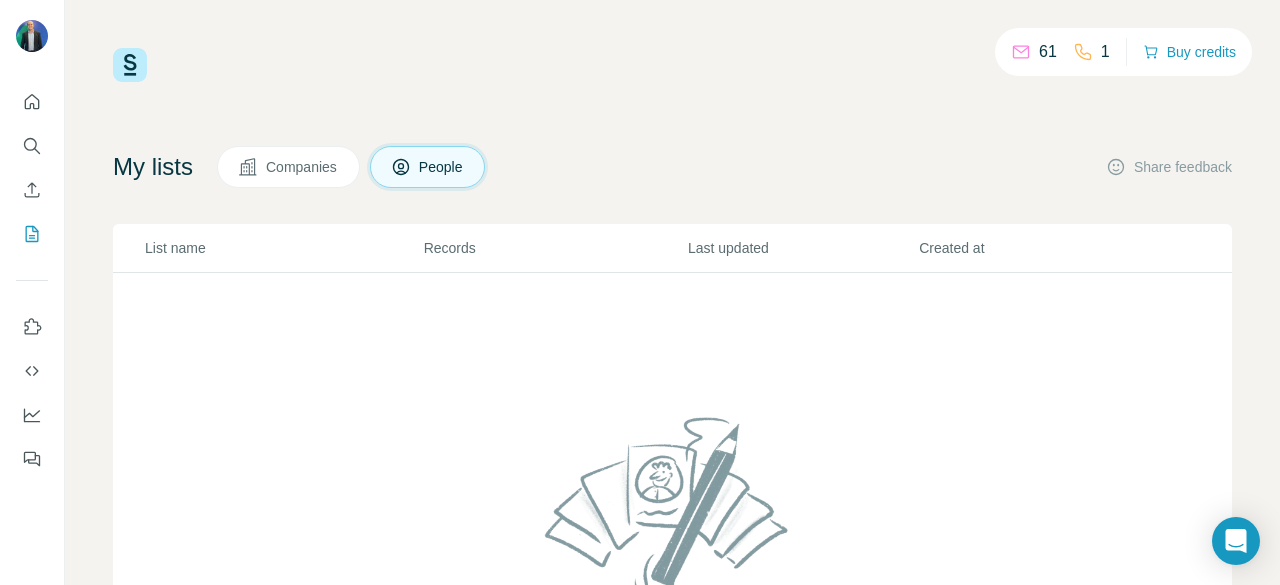 click on "Companies" at bounding box center (288, 167) 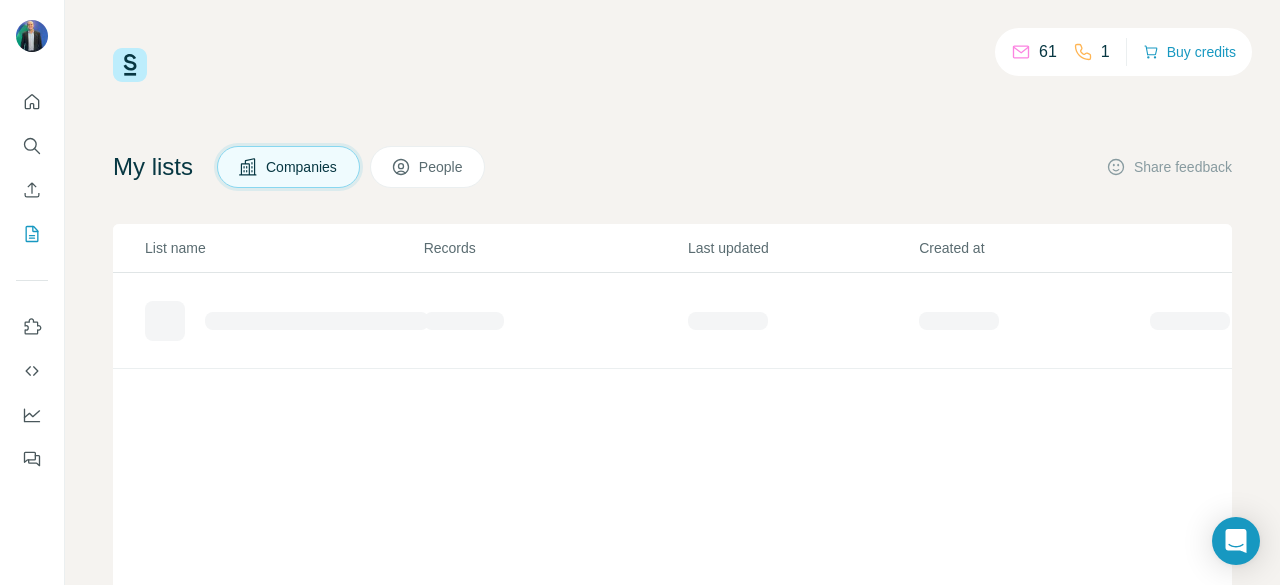 click on "Companies" at bounding box center [302, 167] 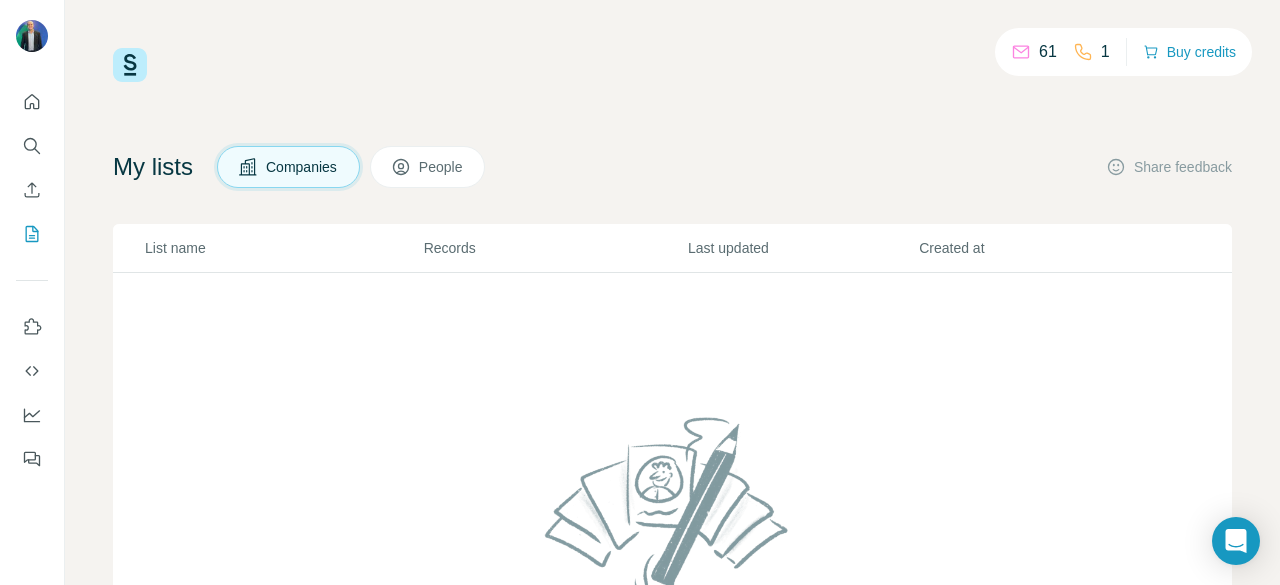 click on "People" at bounding box center (428, 167) 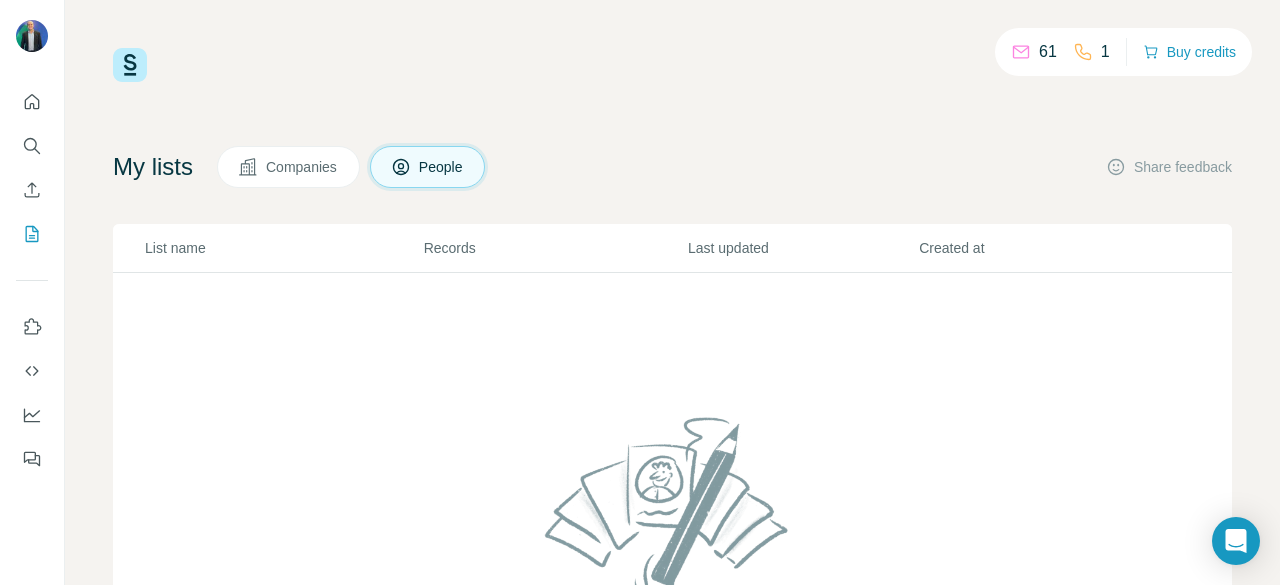 scroll, scrollTop: 0, scrollLeft: 0, axis: both 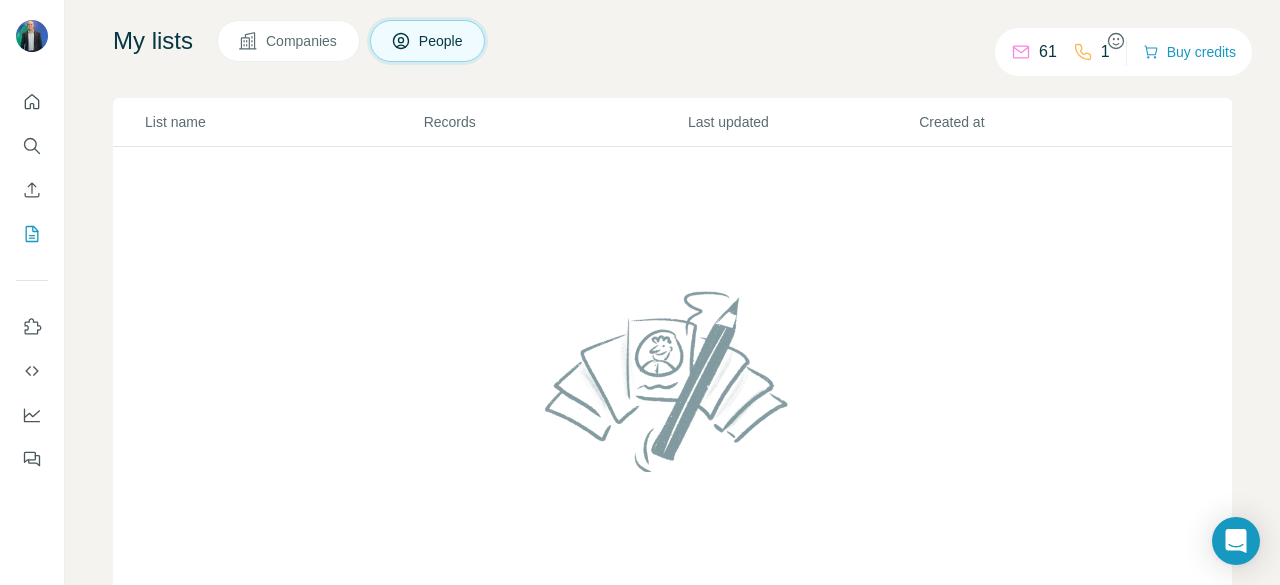 click 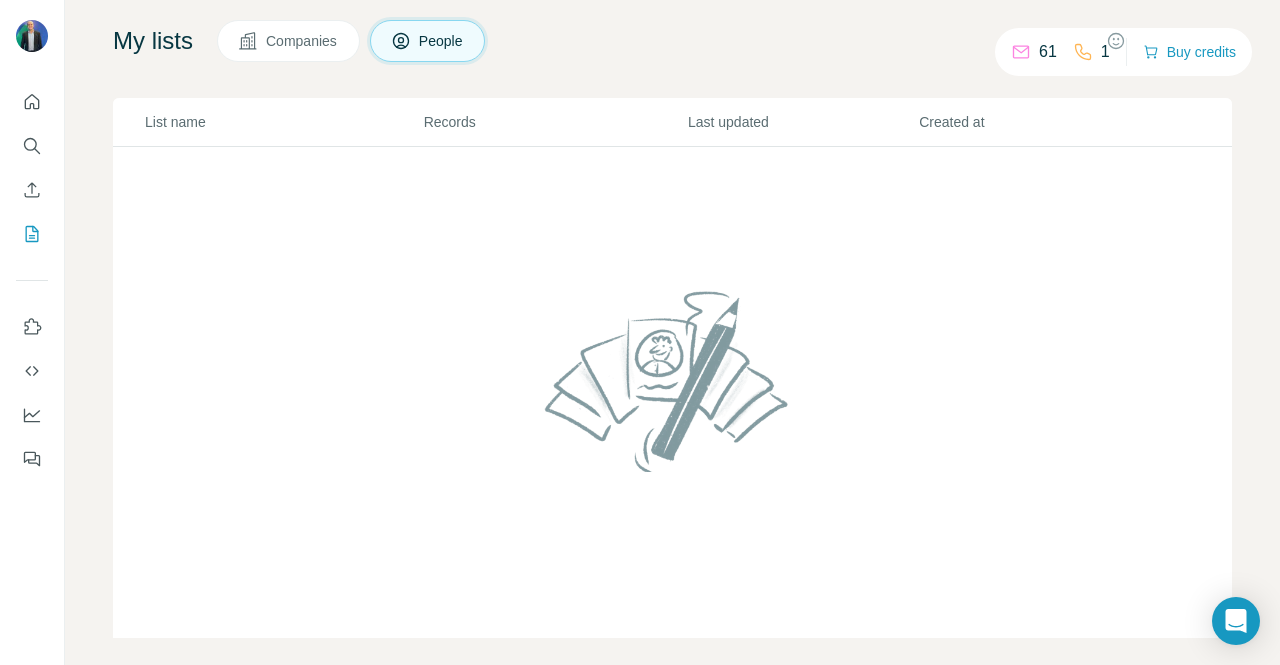 scroll, scrollTop: 0, scrollLeft: 0, axis: both 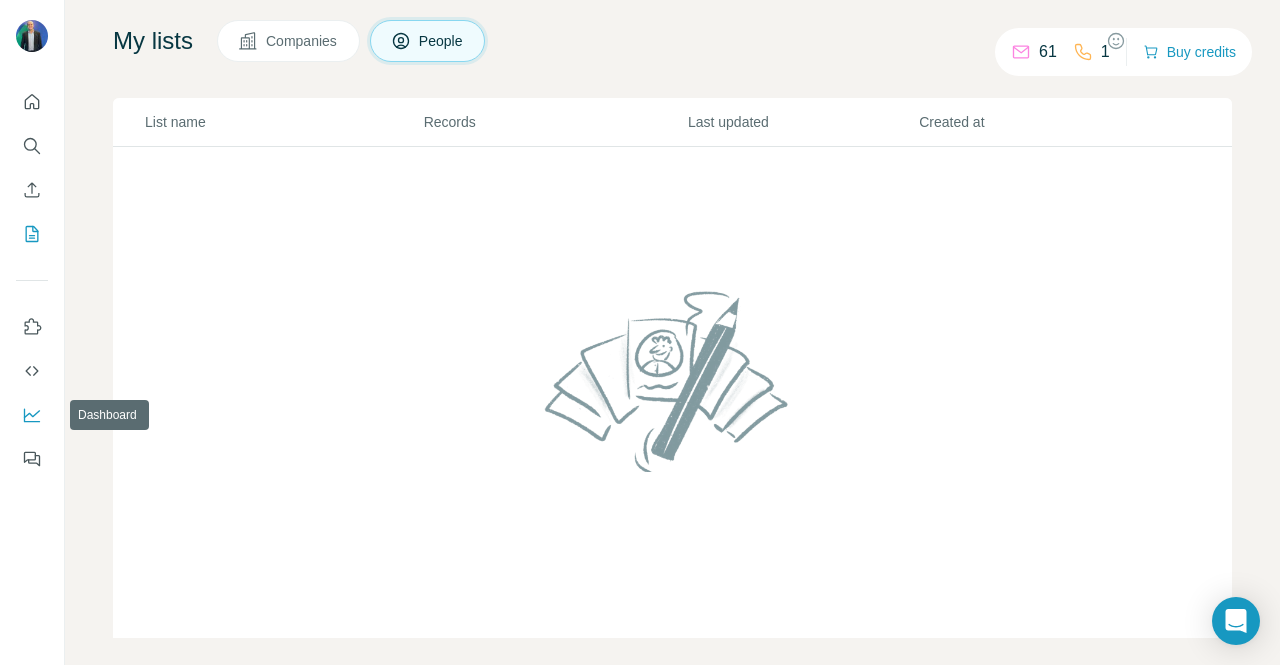 click 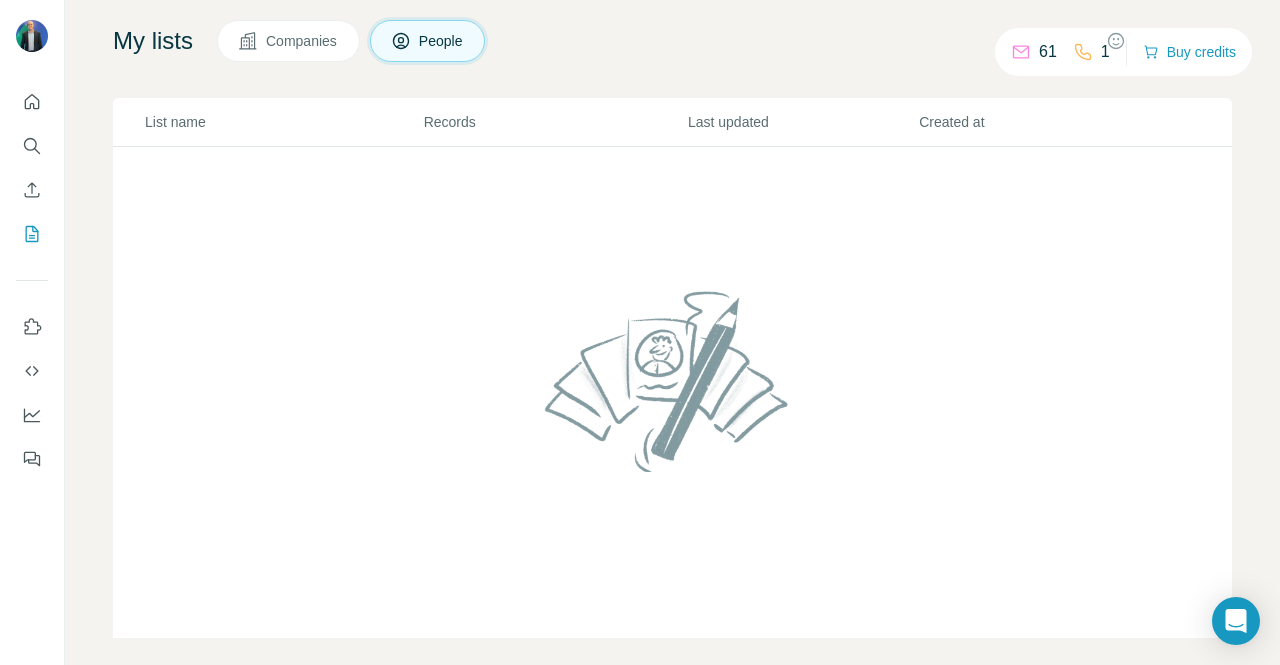 click on "My lists Companies People Share feedback" at bounding box center (672, 41) 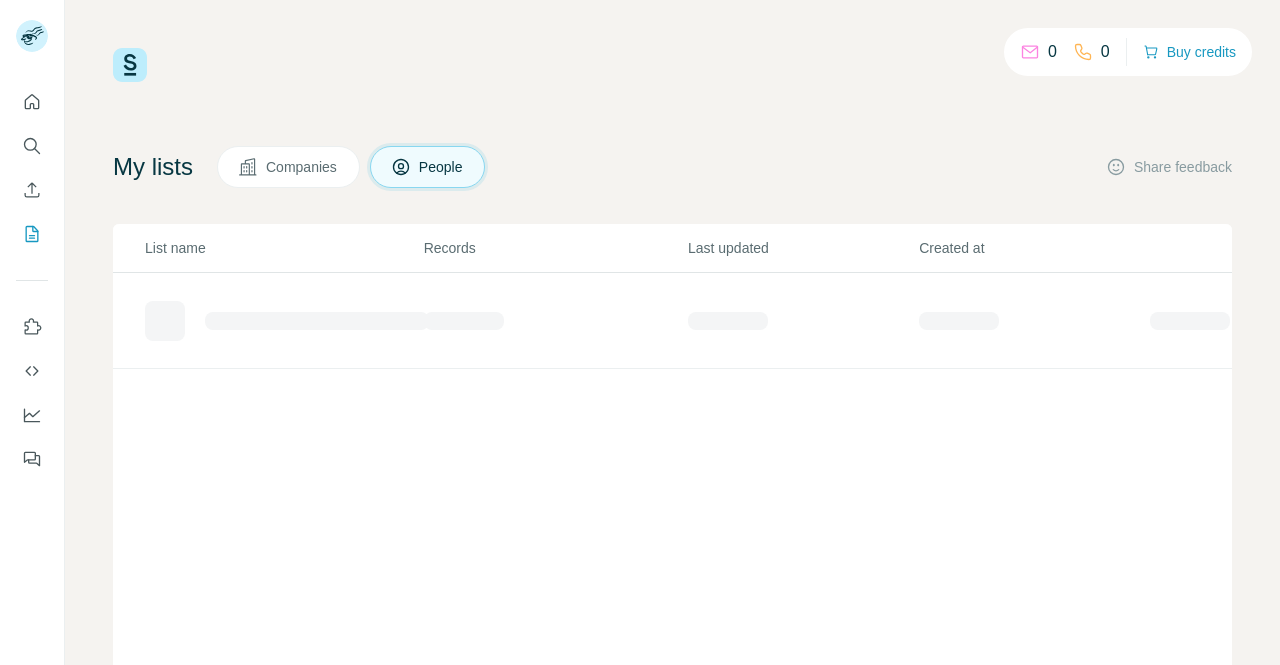 scroll, scrollTop: 0, scrollLeft: 0, axis: both 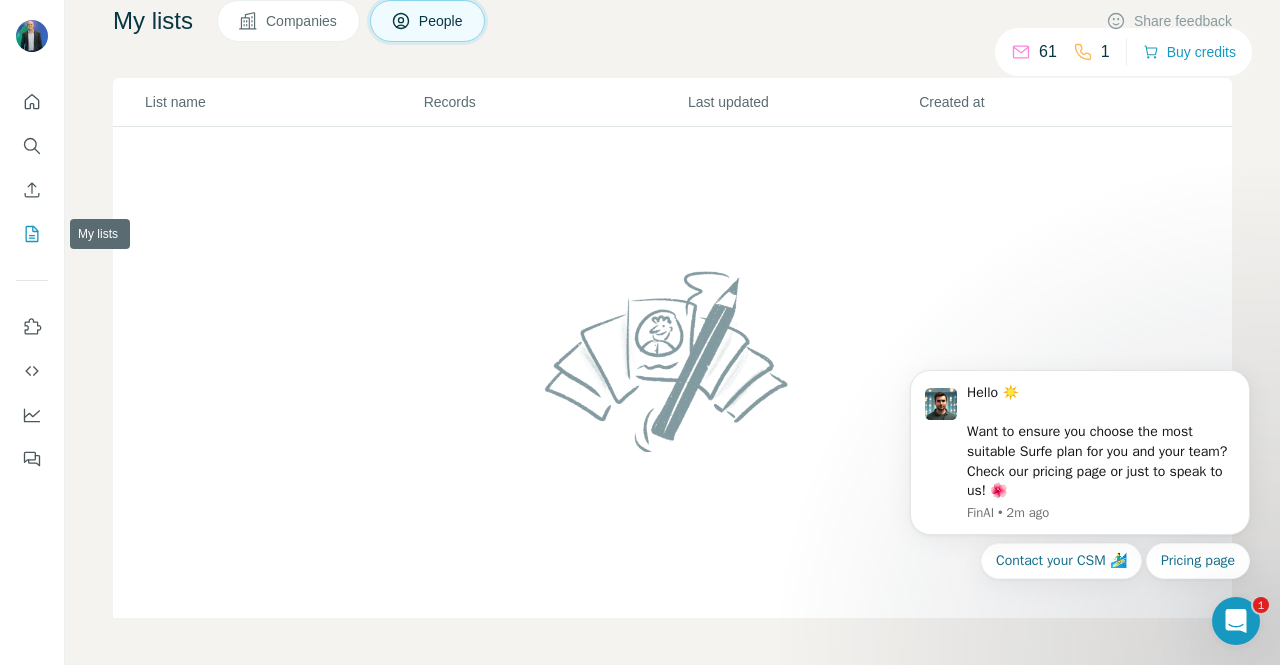 click 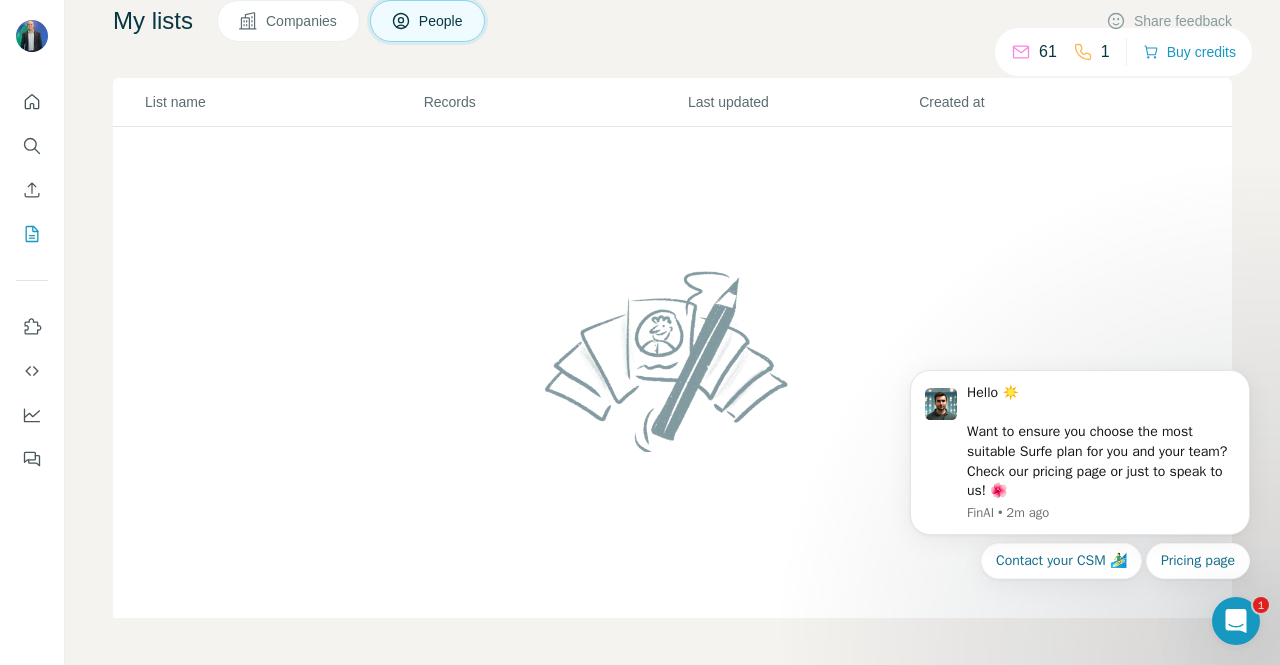 click on "Companies" at bounding box center [288, 21] 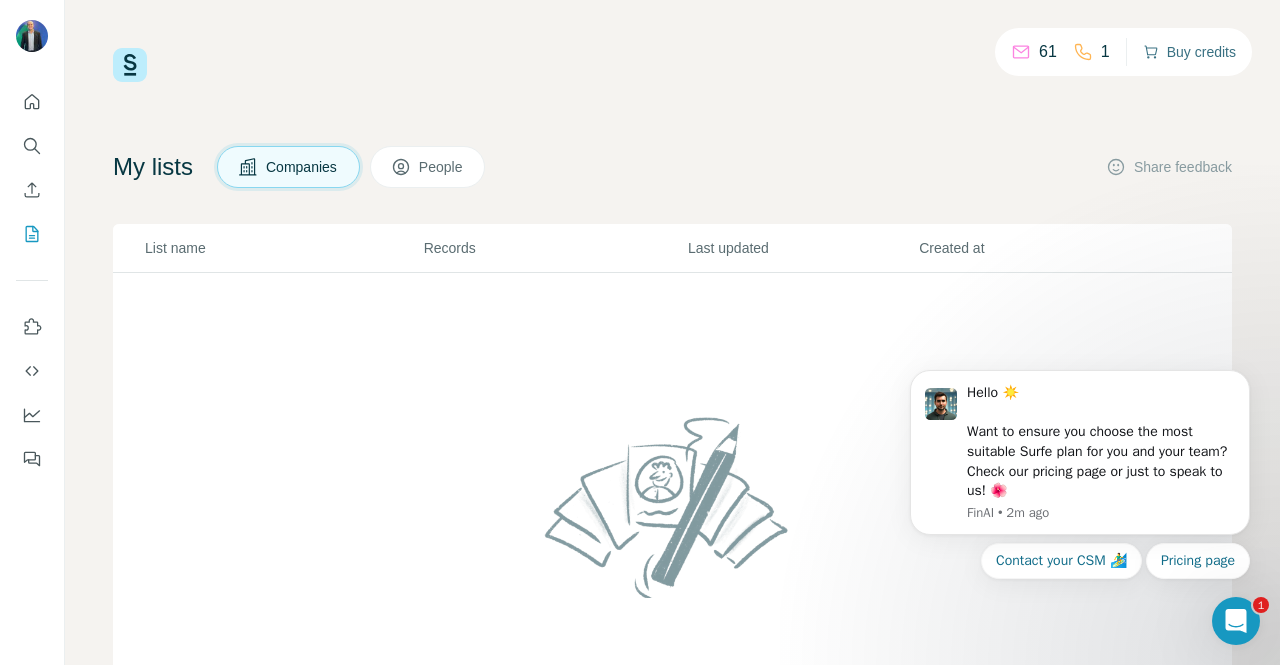 scroll, scrollTop: 0, scrollLeft: 0, axis: both 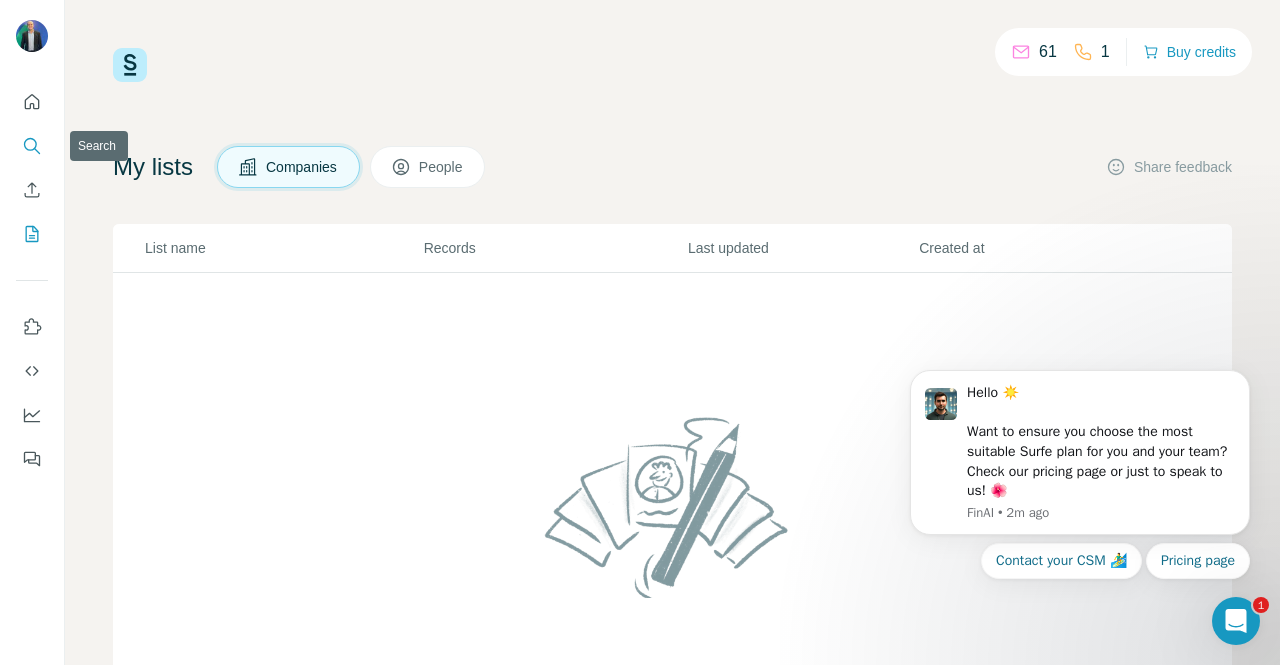 click 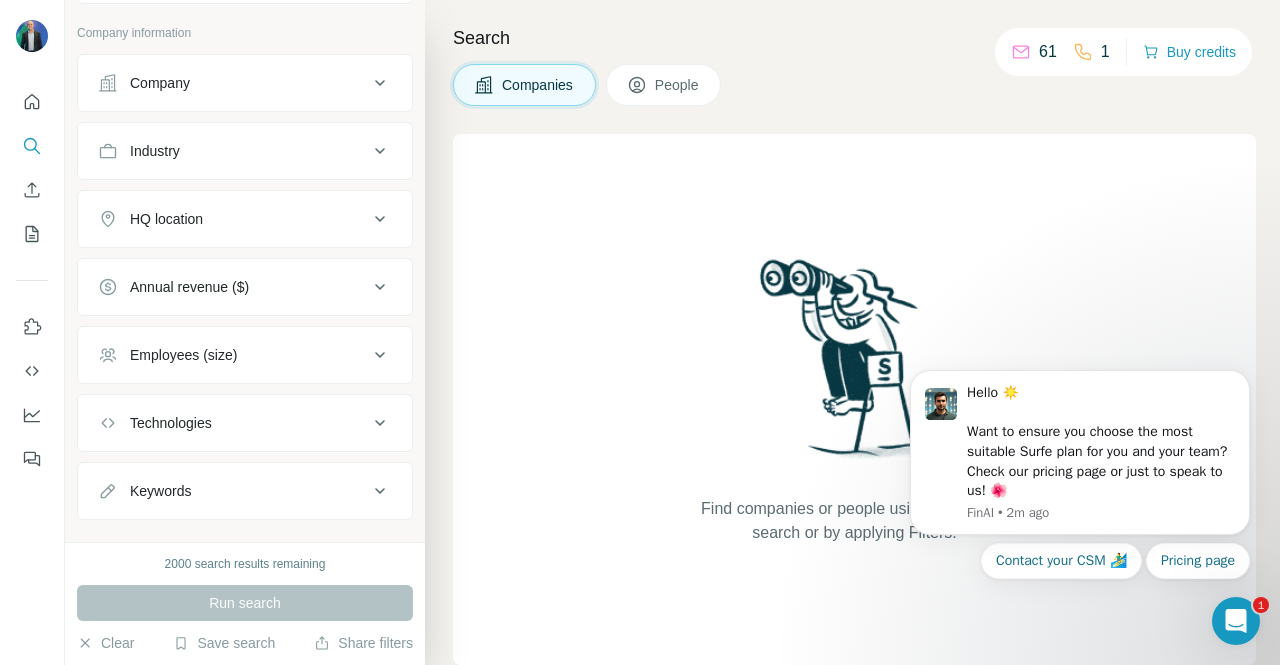 scroll, scrollTop: 134, scrollLeft: 0, axis: vertical 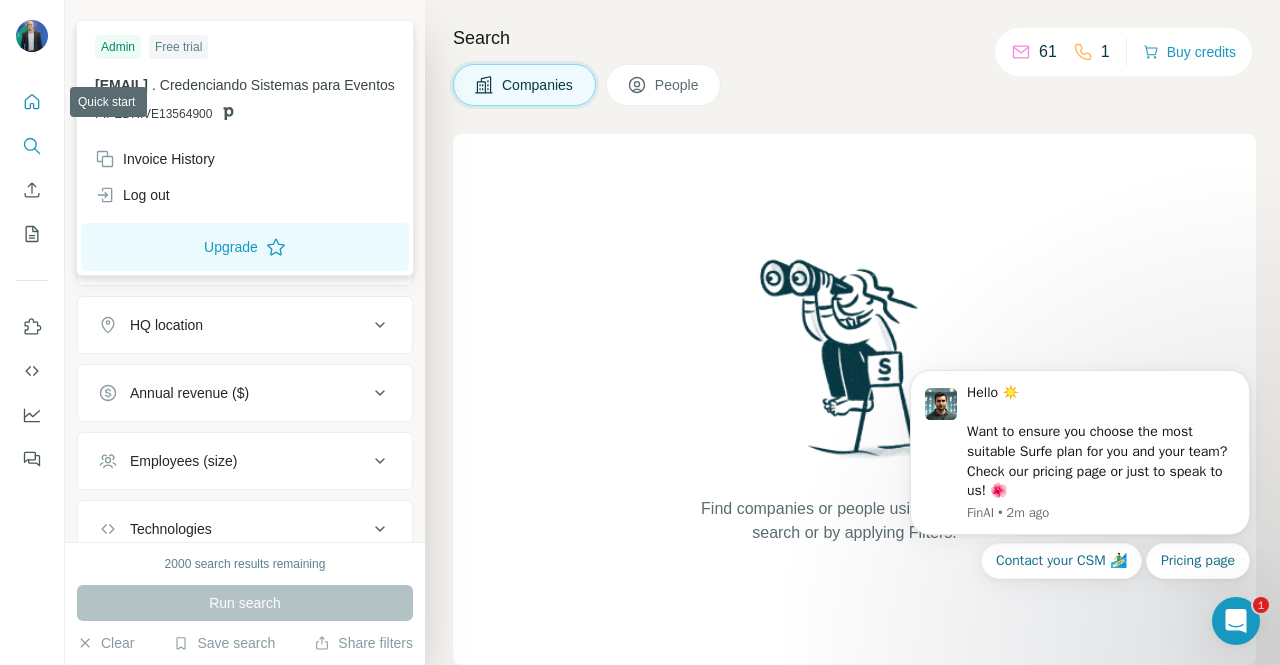 click at bounding box center [32, 274] 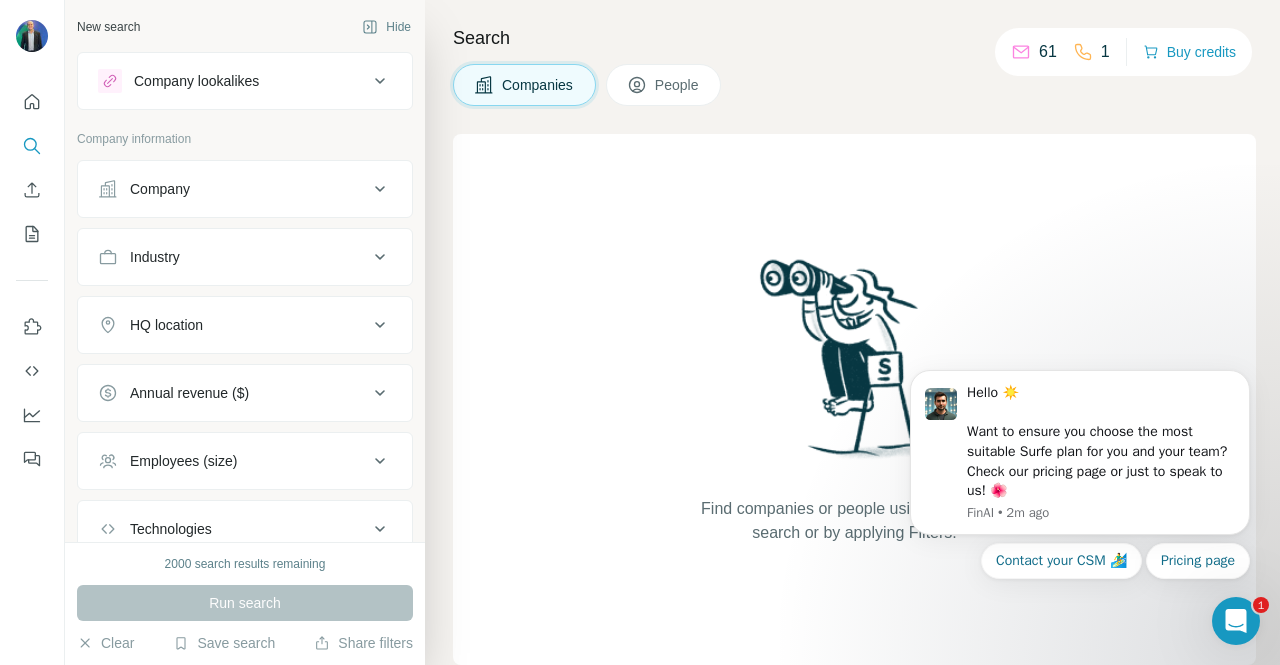 click 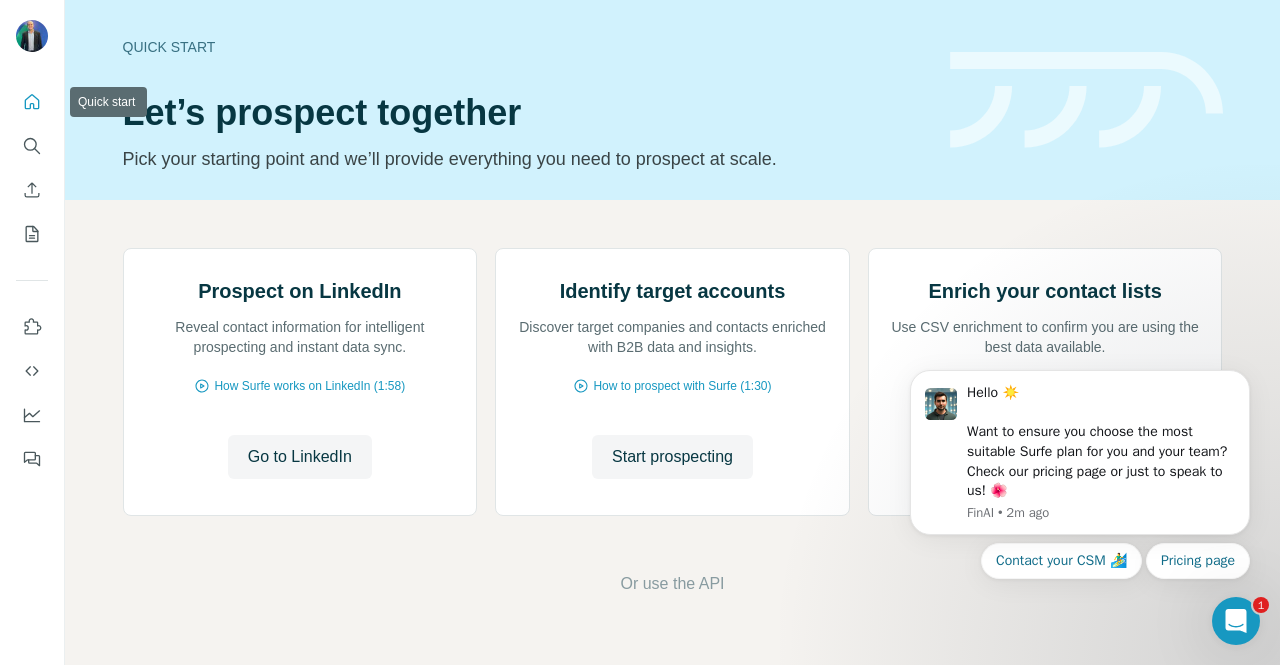 click 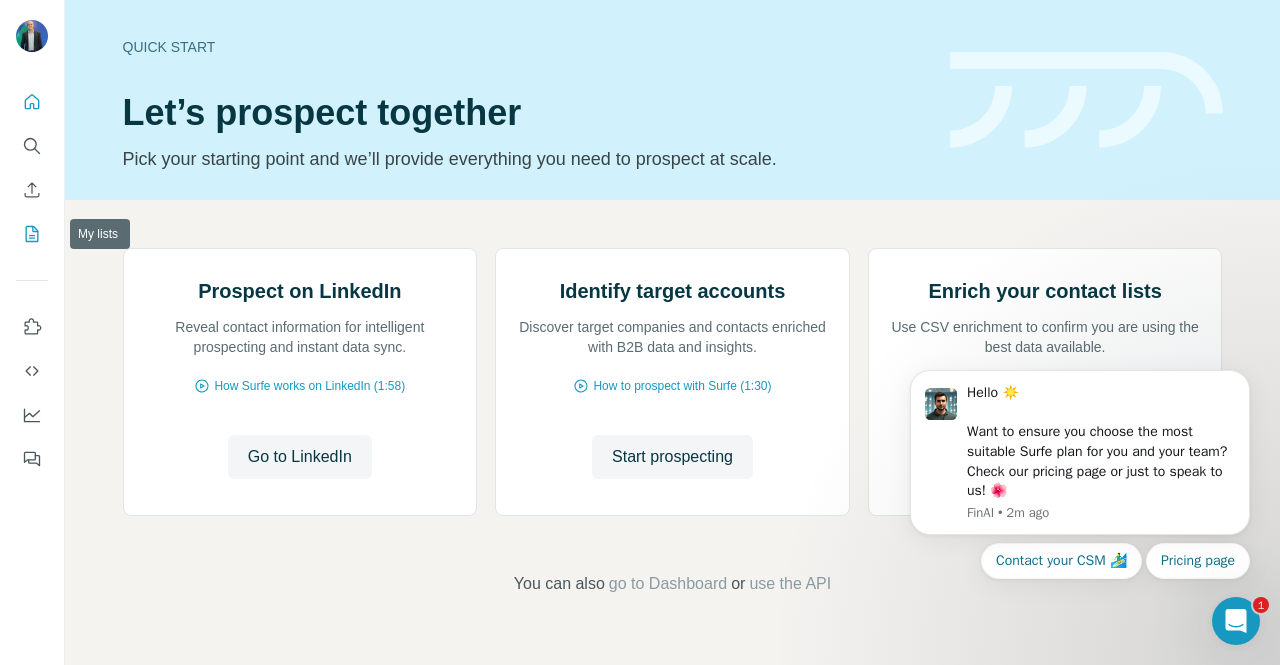 click 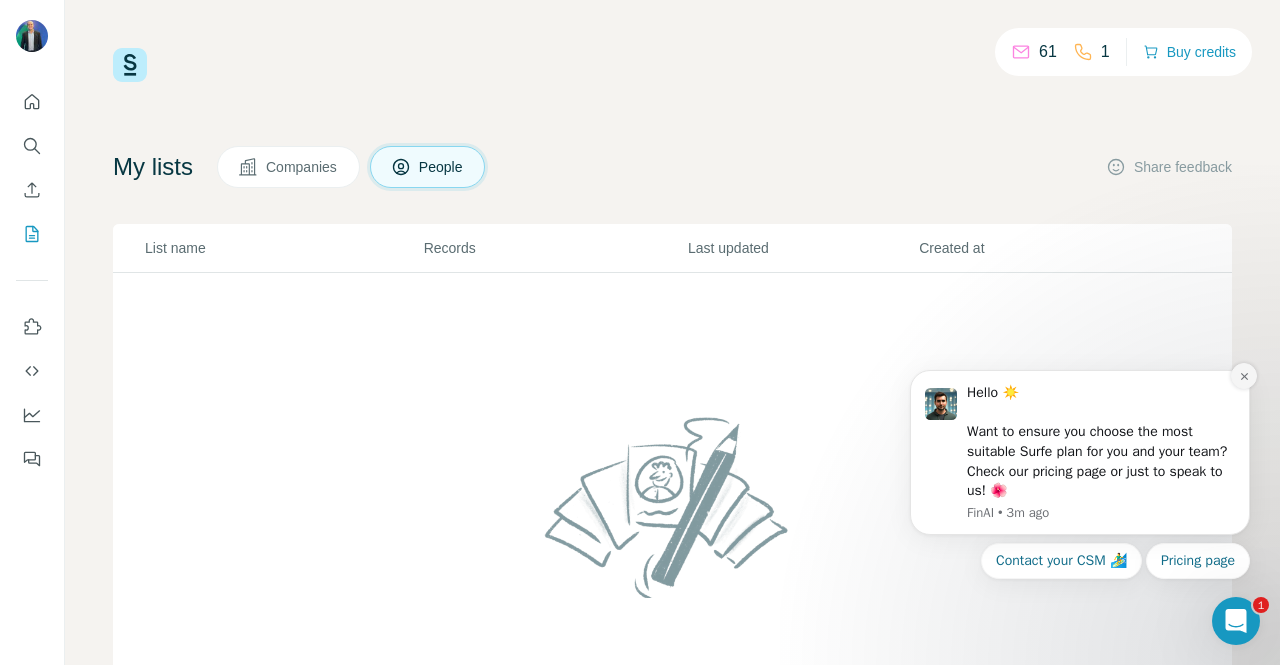 click 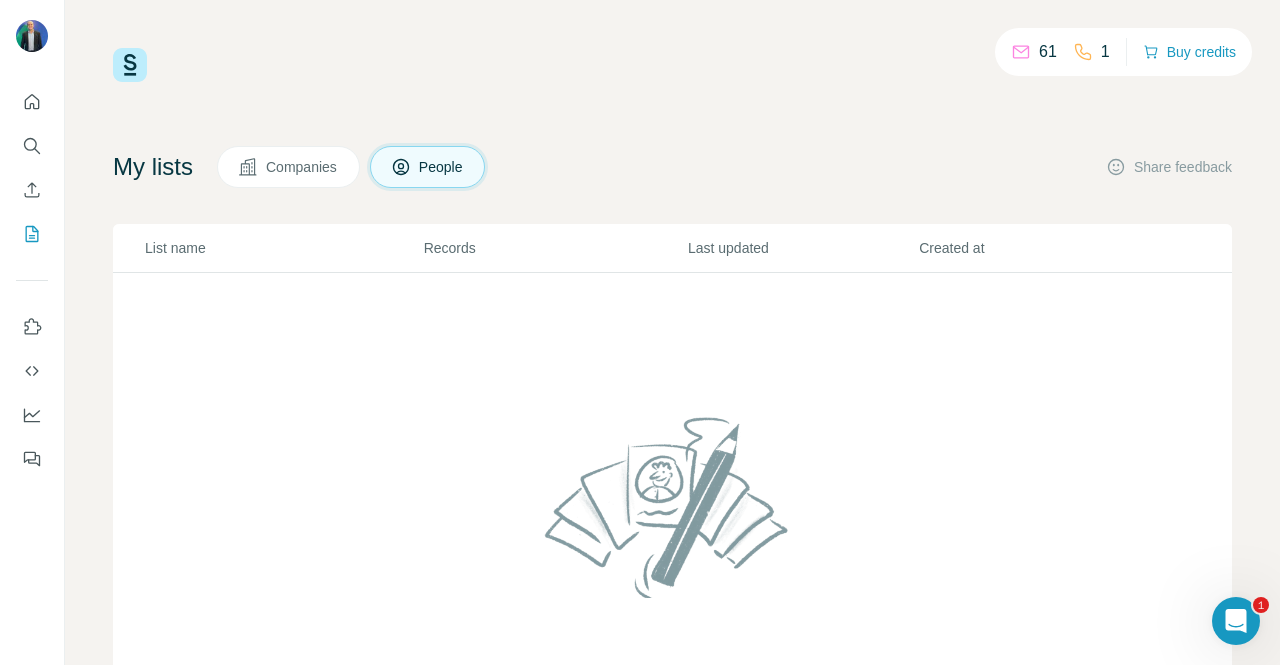 scroll, scrollTop: 0, scrollLeft: 0, axis: both 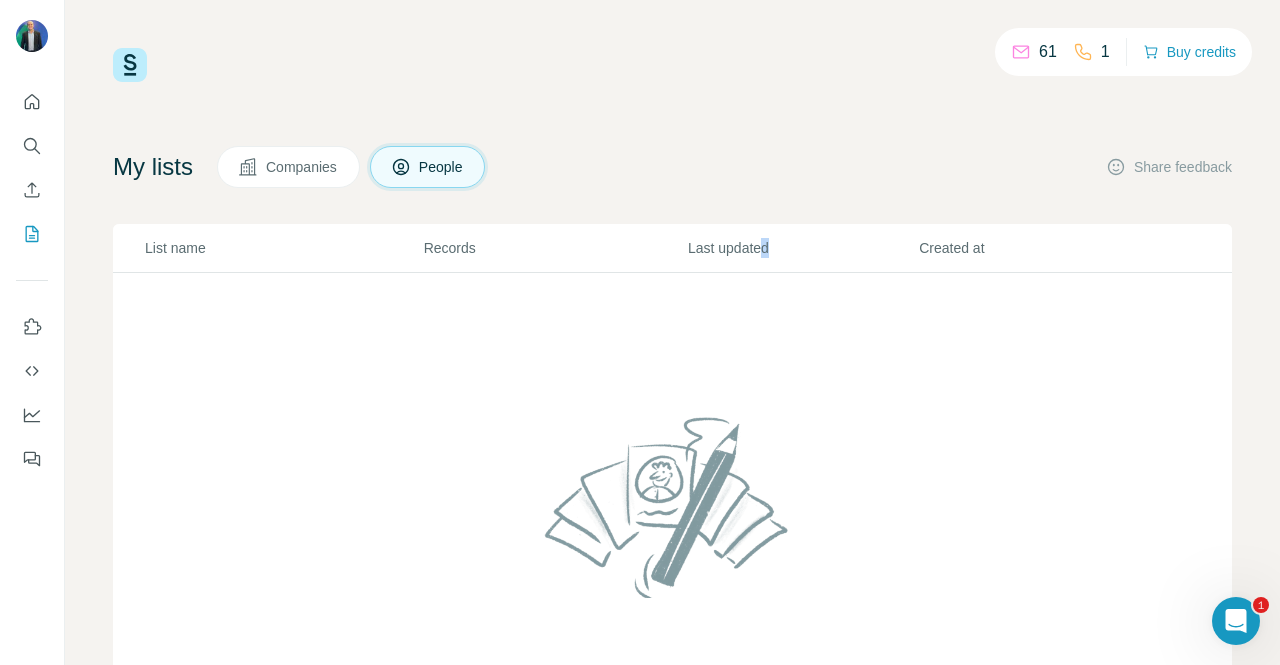 drag, startPoint x: 766, startPoint y: 254, endPoint x: 752, endPoint y: 246, distance: 16.124516 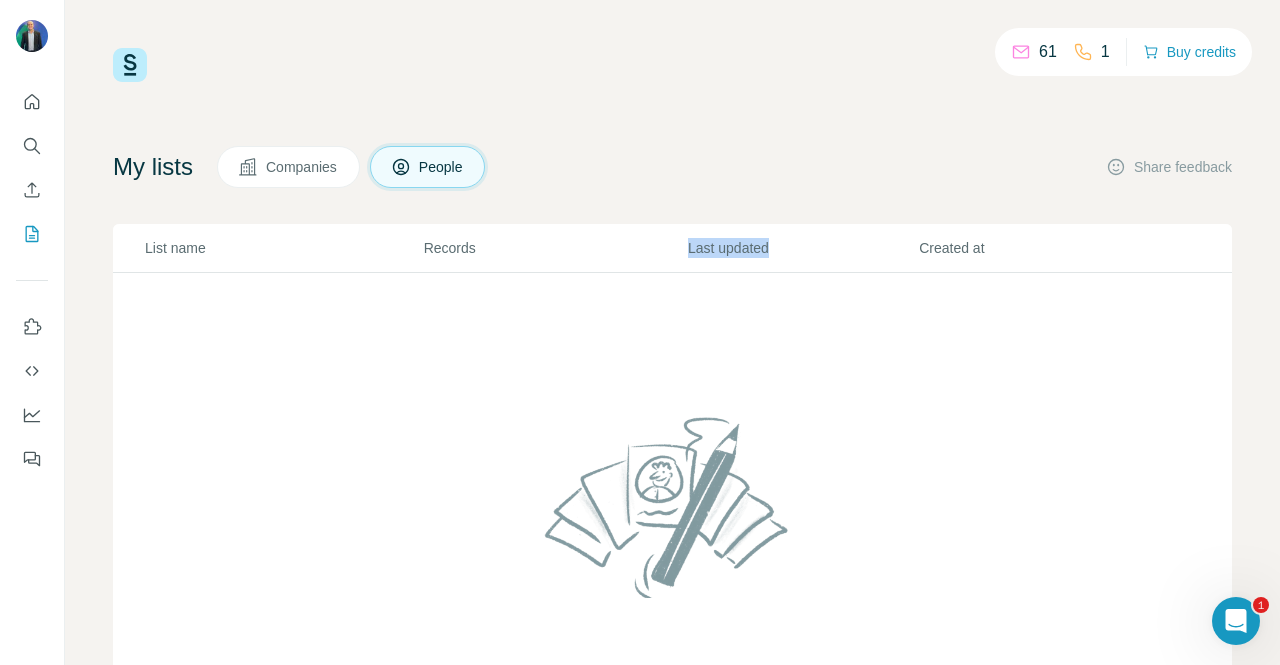 drag, startPoint x: 765, startPoint y: 243, endPoint x: 664, endPoint y: 237, distance: 101.17806 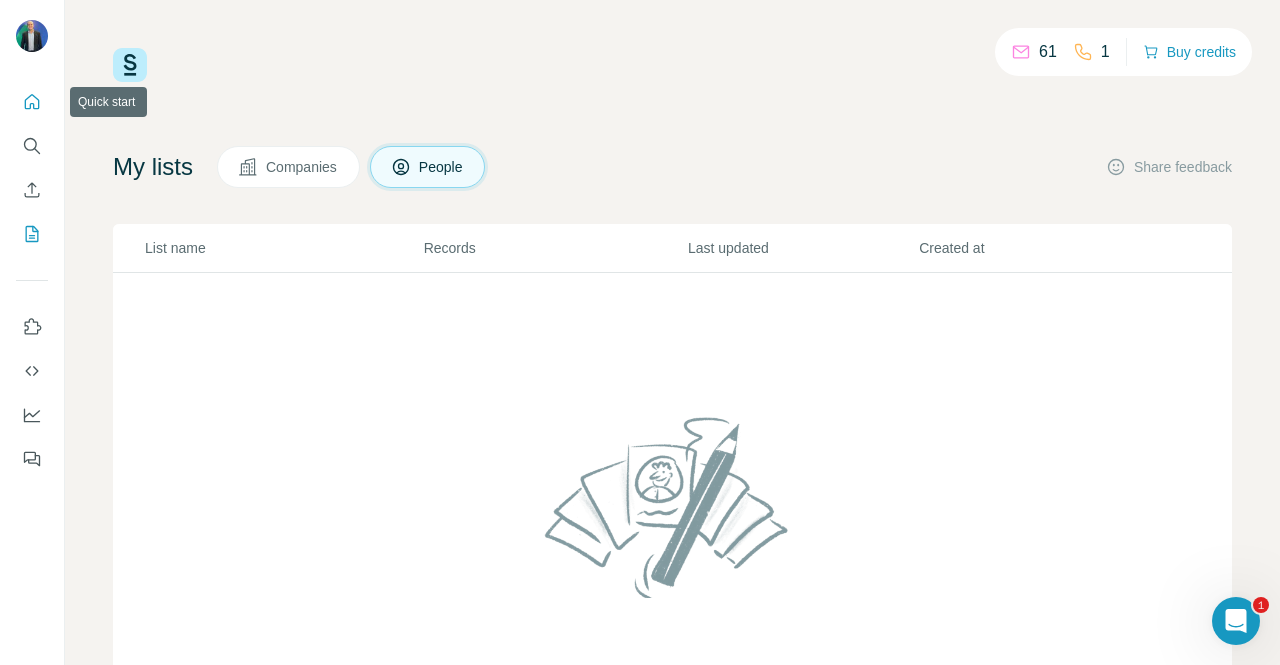 click at bounding box center [32, 102] 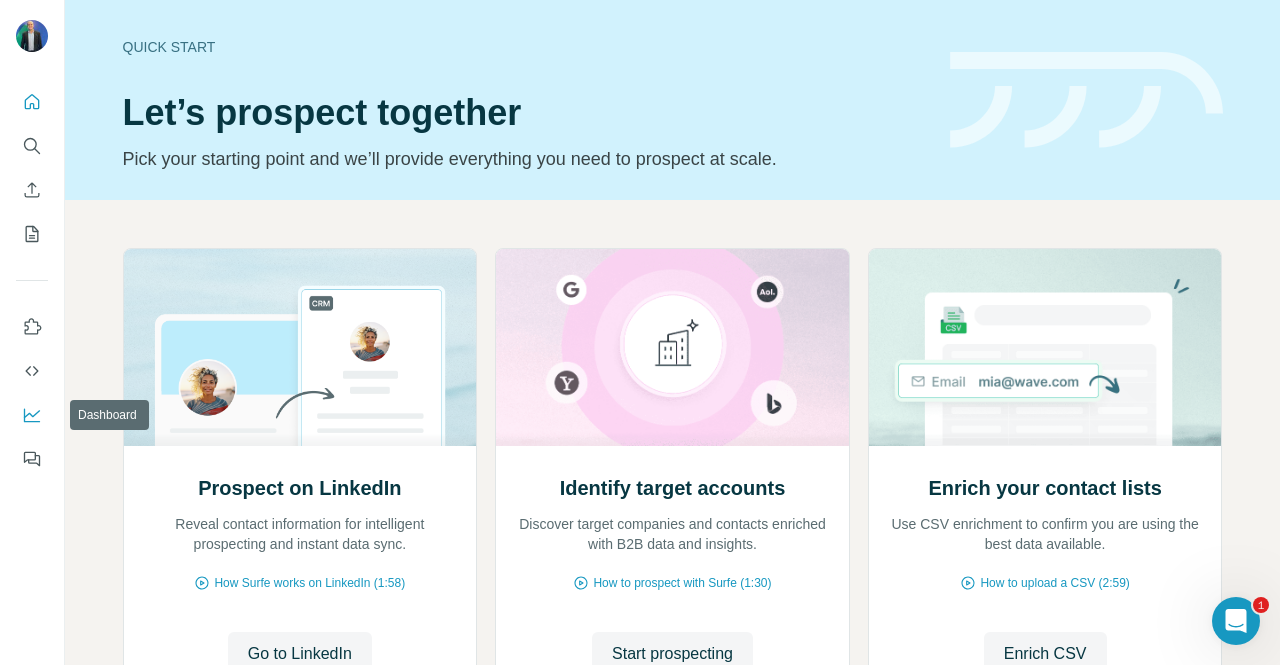 click 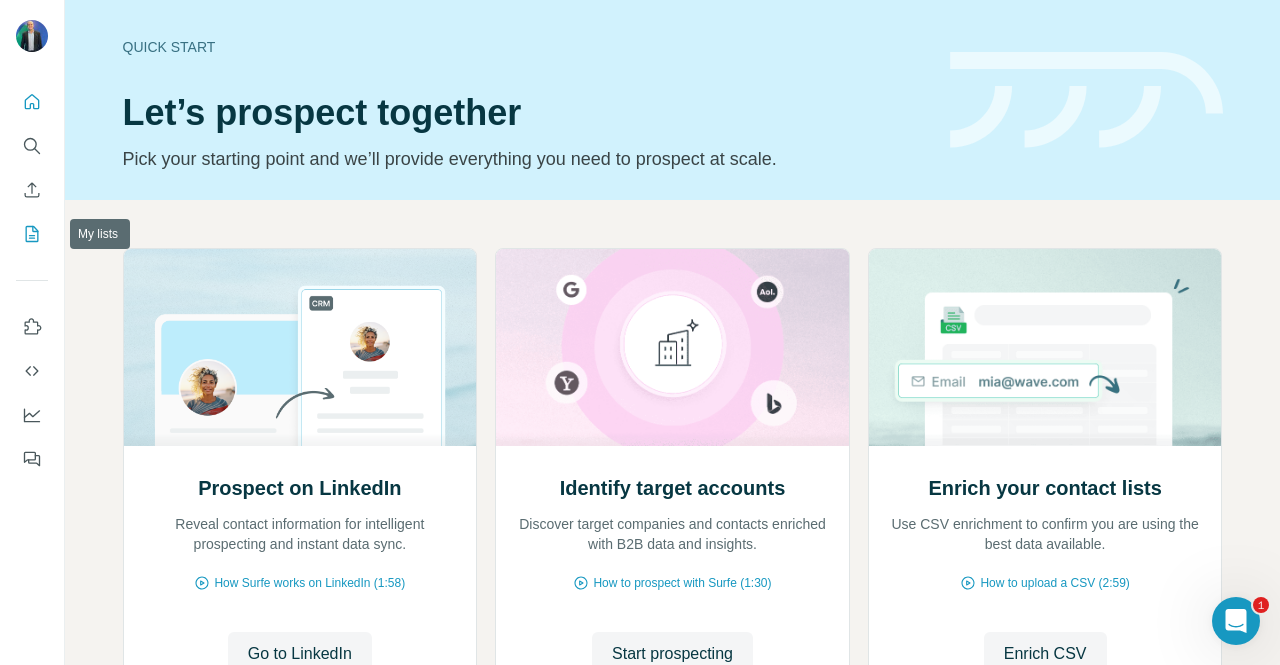 click 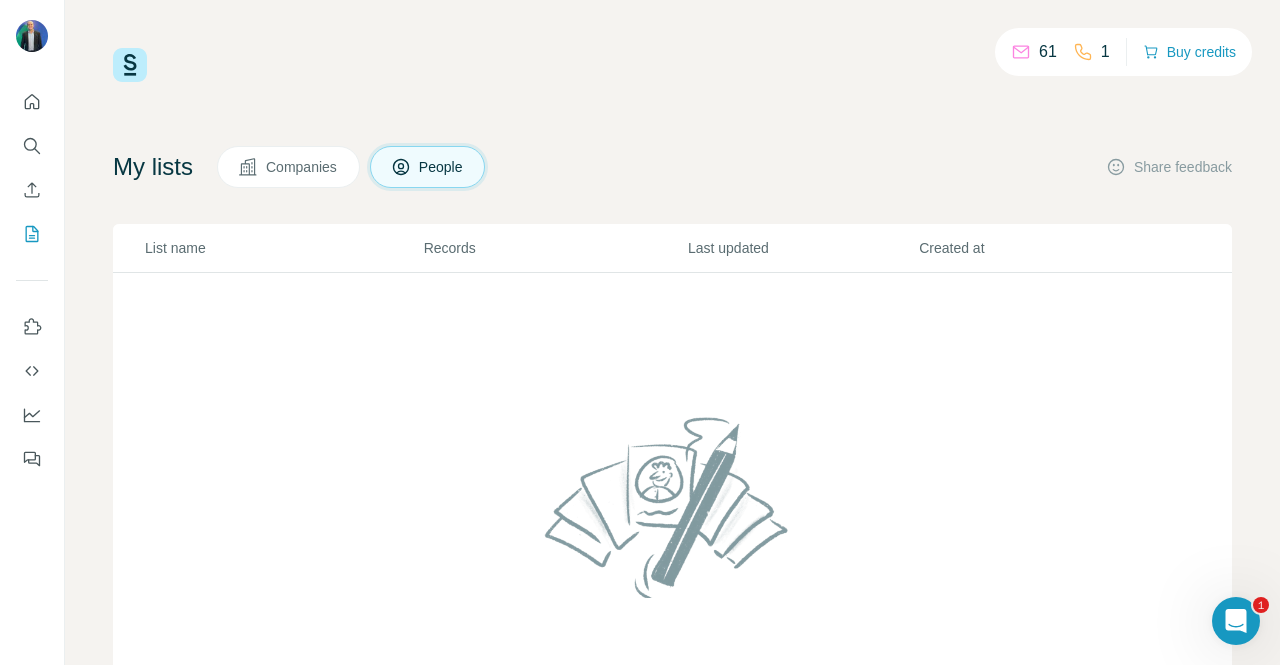 click on "My lists" at bounding box center [153, 167] 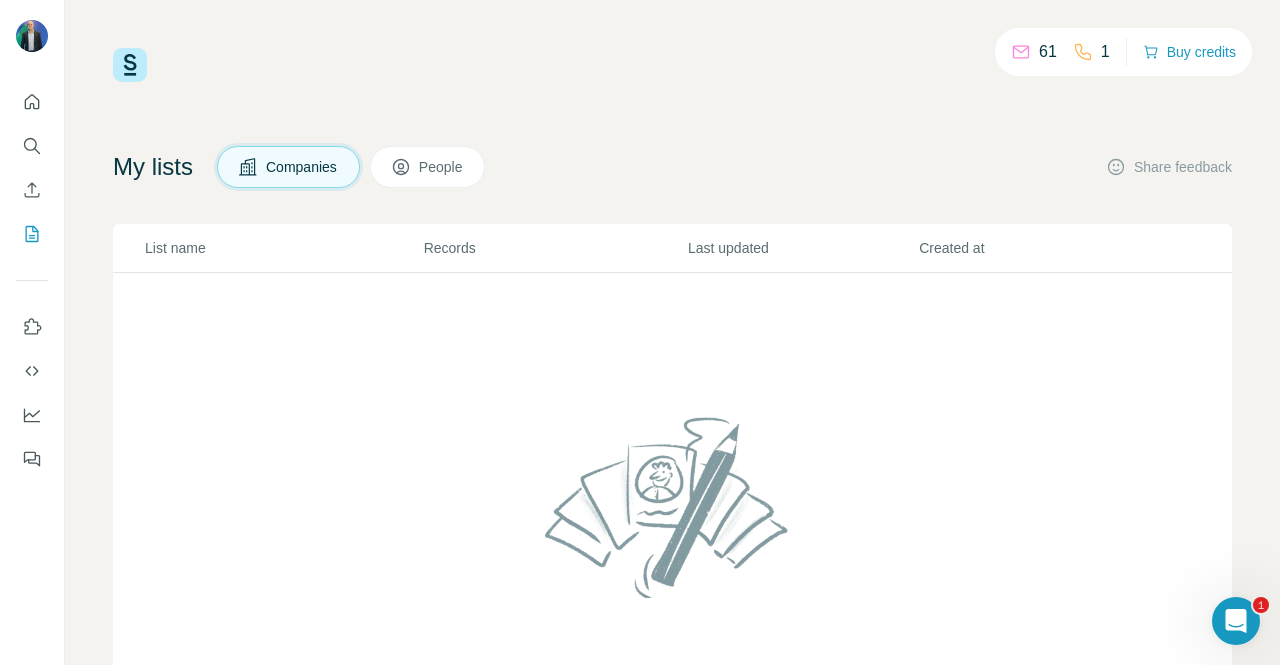 click 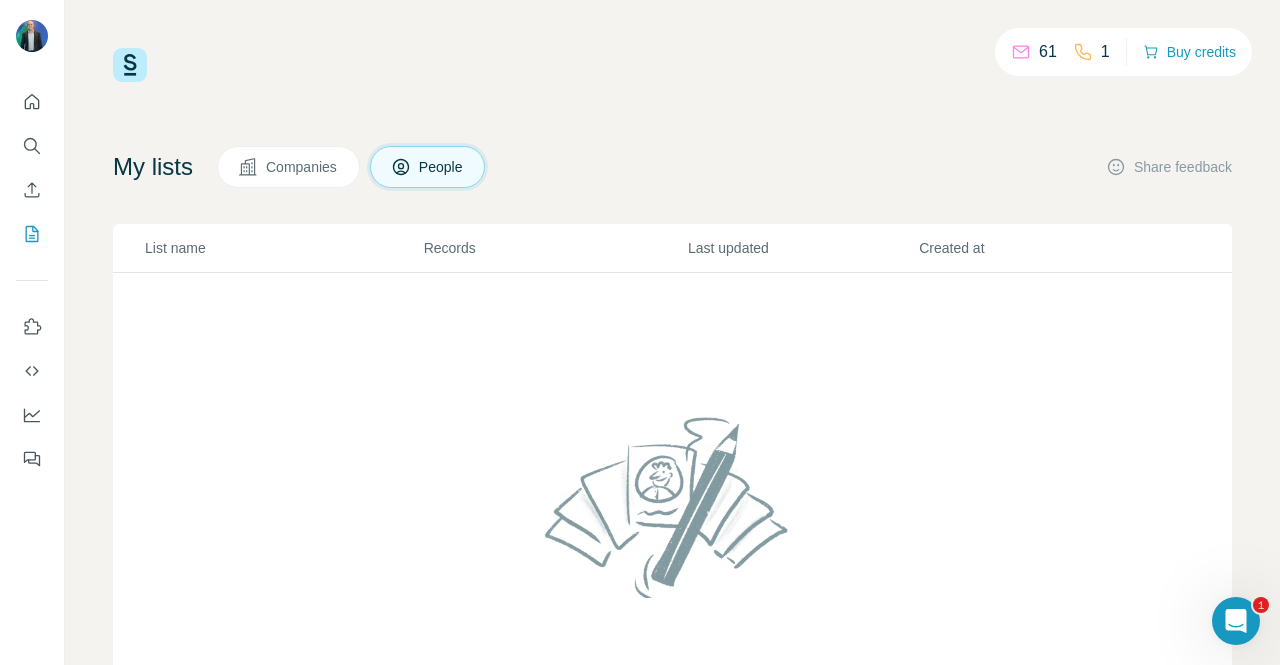 click on "61" at bounding box center [1048, 52] 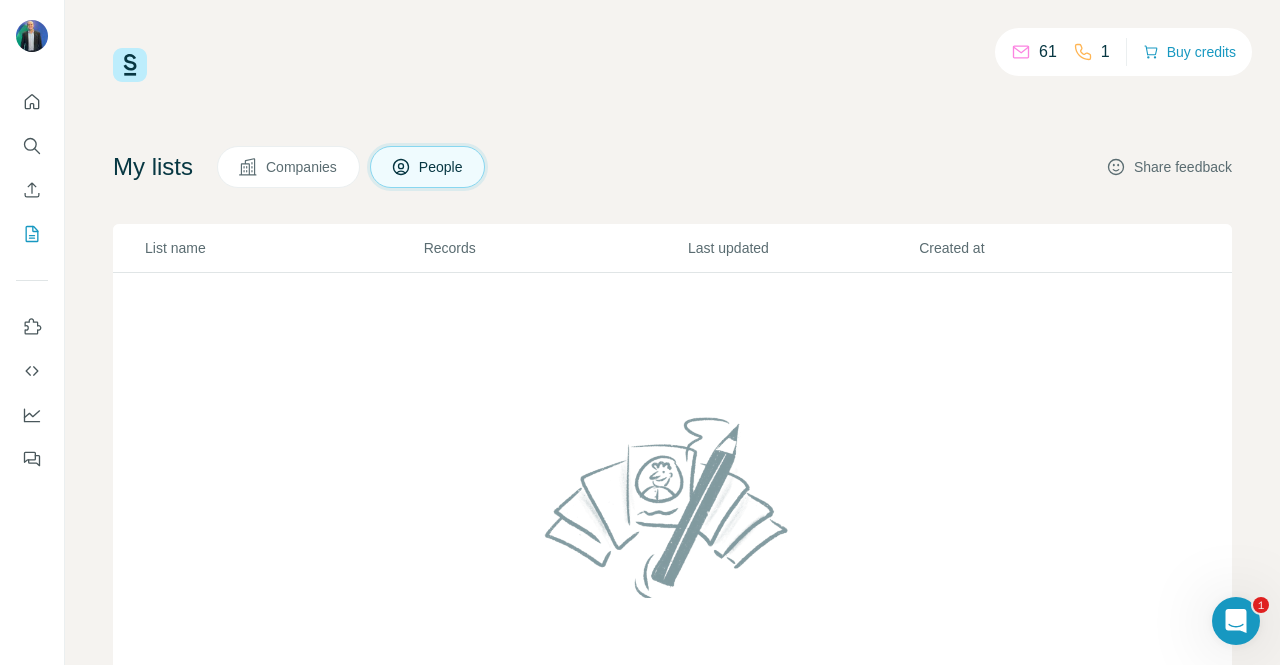 click on "Share feedback" at bounding box center (1169, 167) 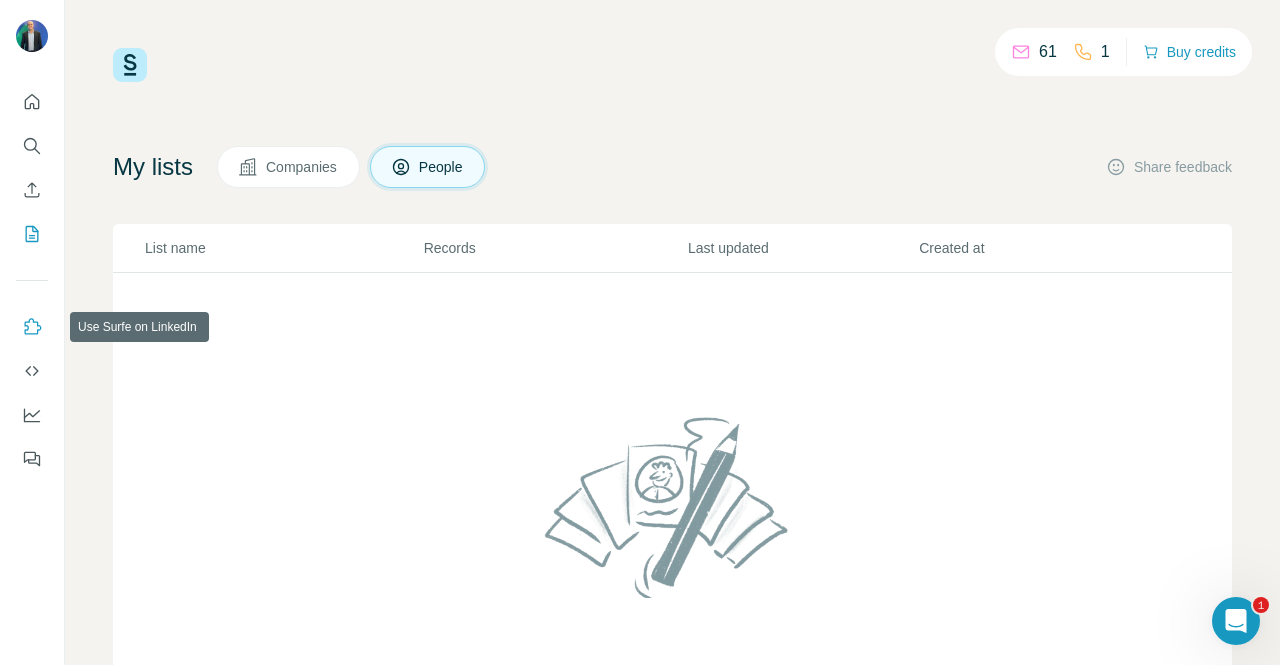 click 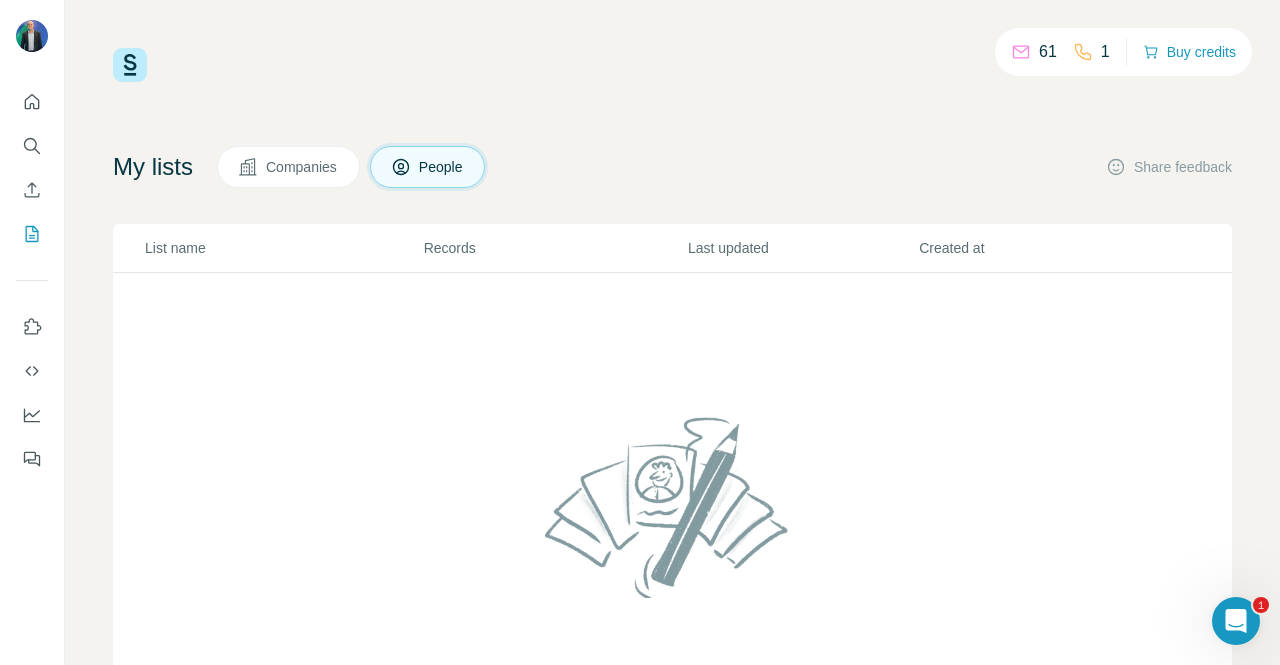 scroll, scrollTop: 0, scrollLeft: 0, axis: both 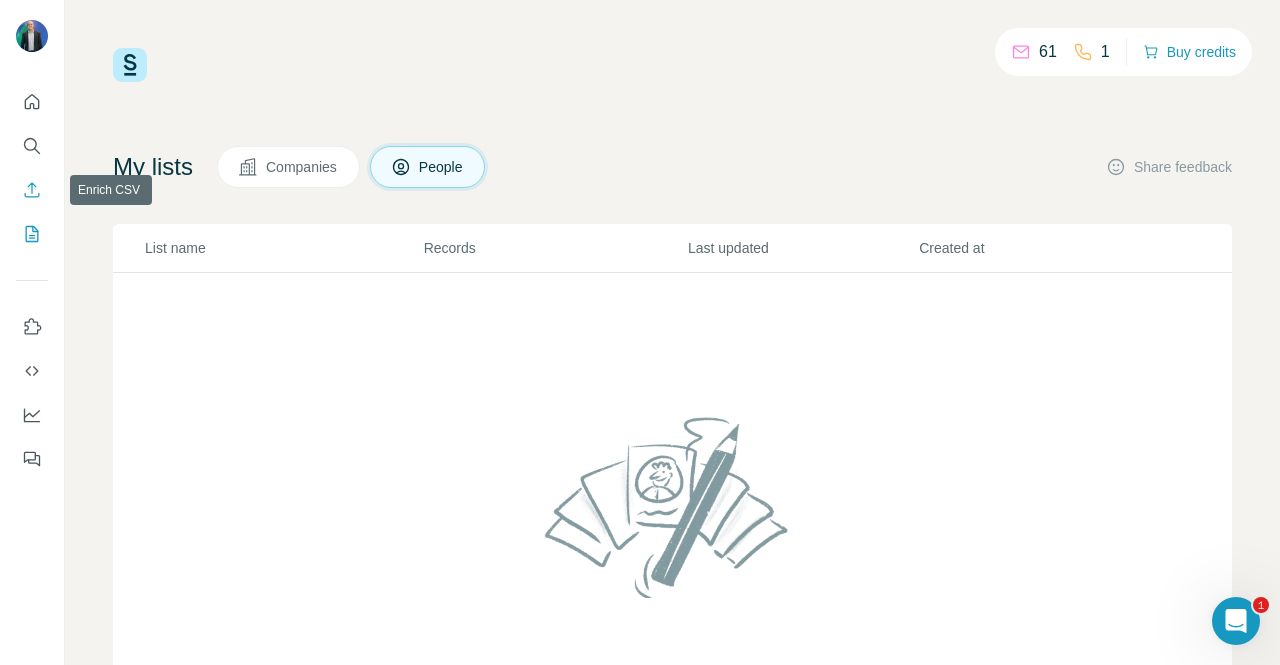 click 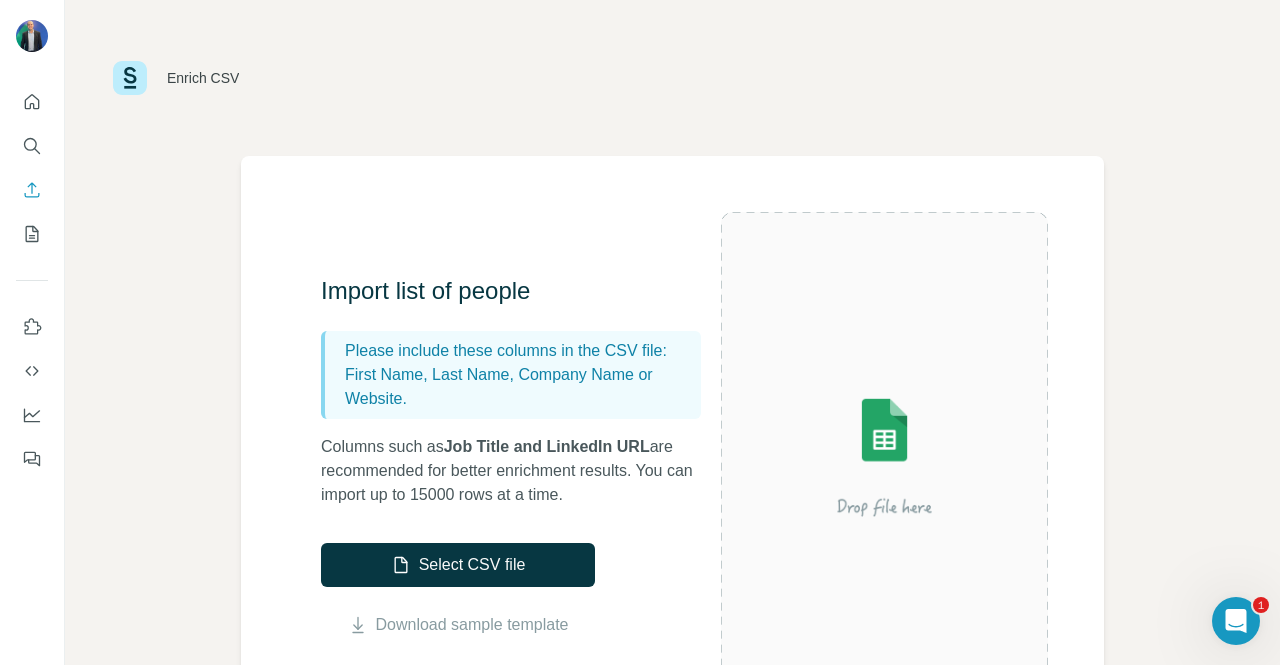 click on "Enrich CSV Import list of people Please include these columns in the CSV file: First Name, Last Name, Company Name or Website. Columns such as  Job Title and LinkedIn URL  are recommended for better enrichment results. You can import up to 15000 rows at a time. Select CSV file Download sample template Frequently asked questions How do I upload my CSV to Surfe to find relevant contacts with minimal manual work?" at bounding box center [672, 332] 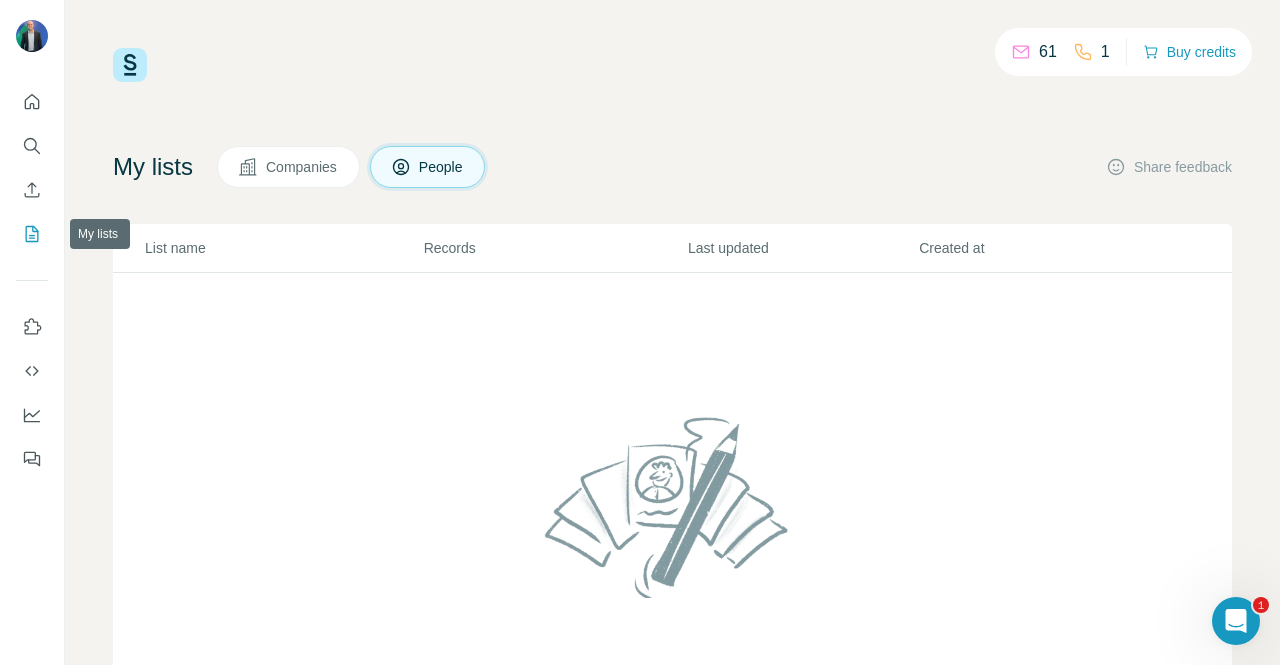 click 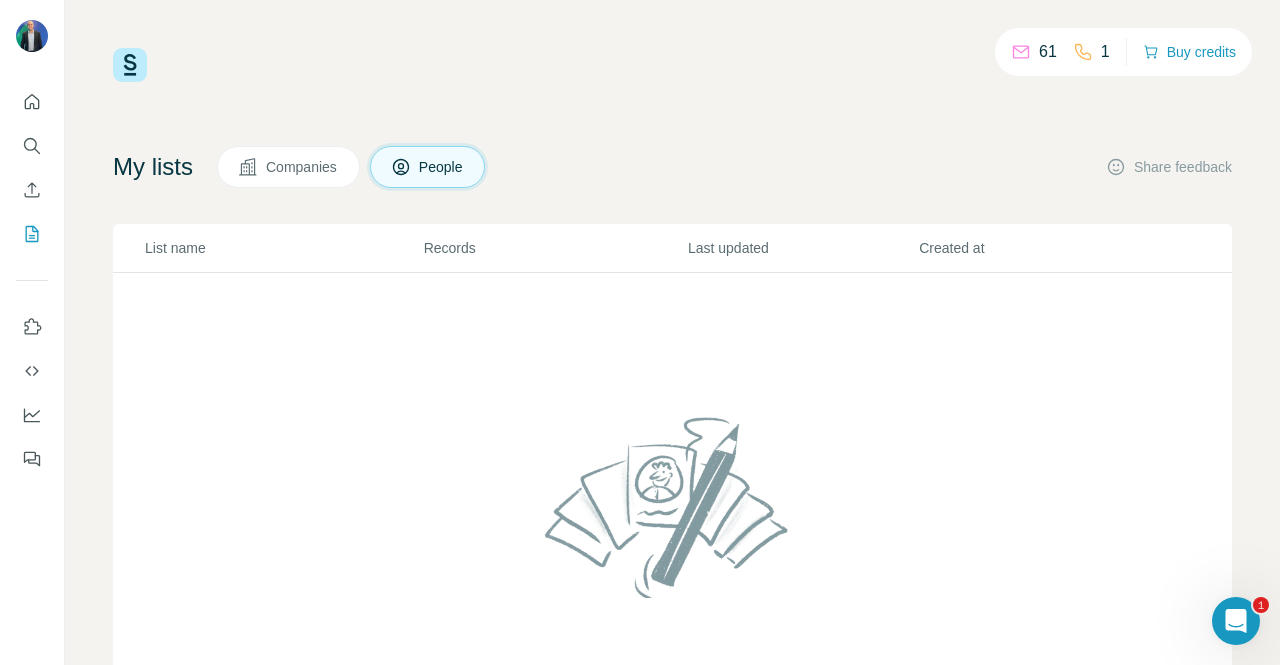 drag, startPoint x: 1162, startPoint y: 455, endPoint x: 1202, endPoint y: 402, distance: 66.4003 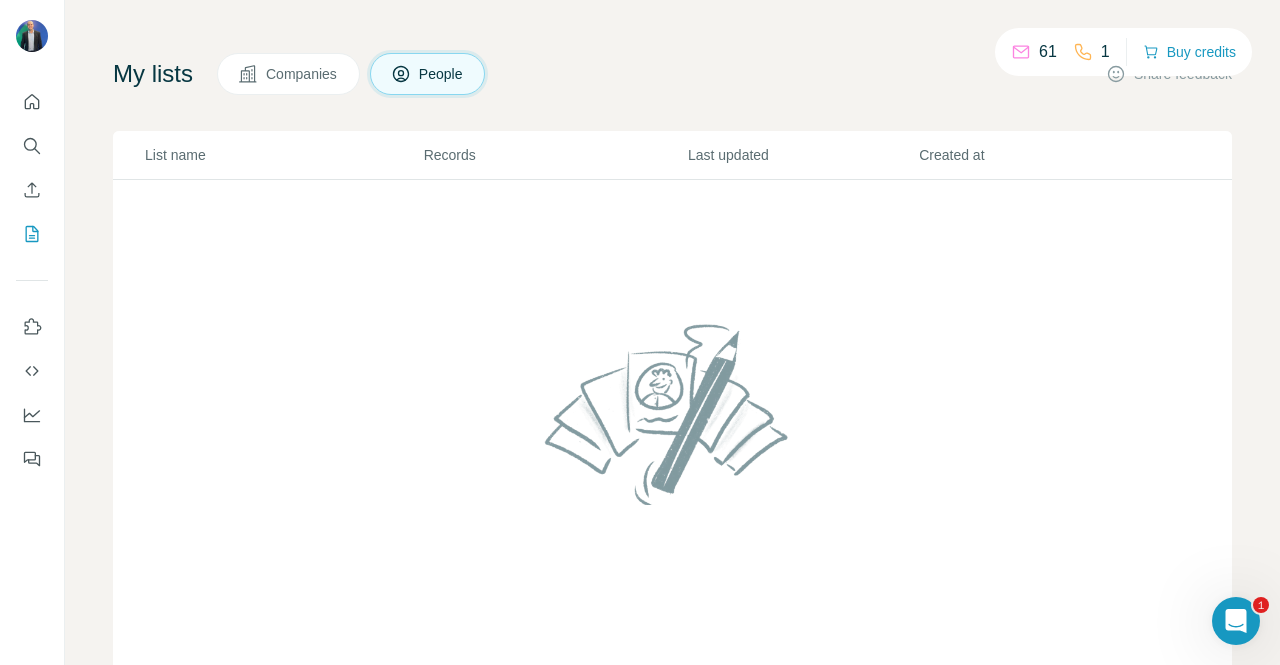 scroll, scrollTop: 146, scrollLeft: 0, axis: vertical 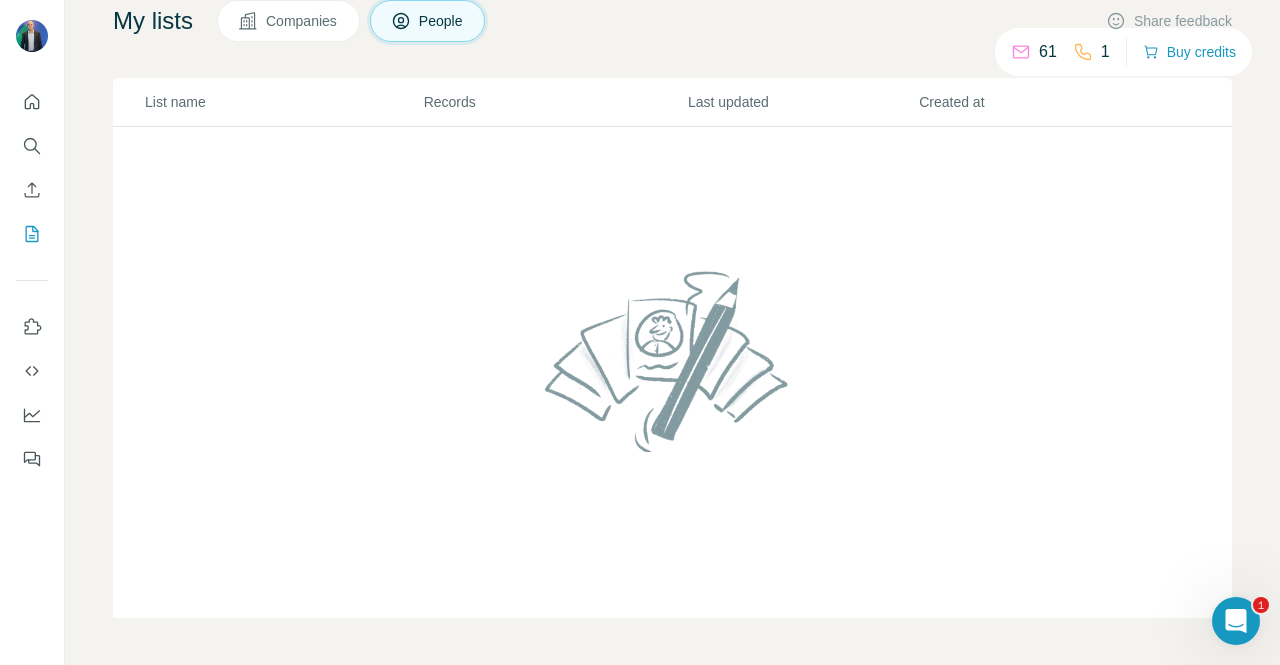 click on "Records" at bounding box center [555, 102] 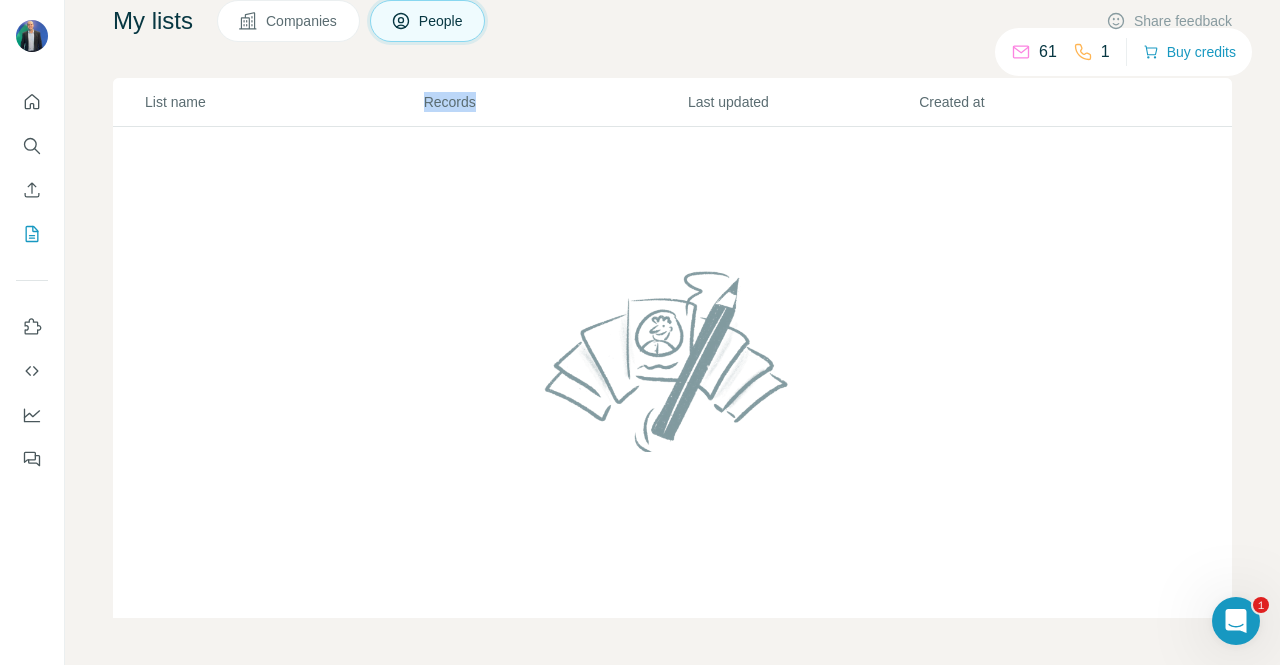 click on "Records" at bounding box center [555, 102] 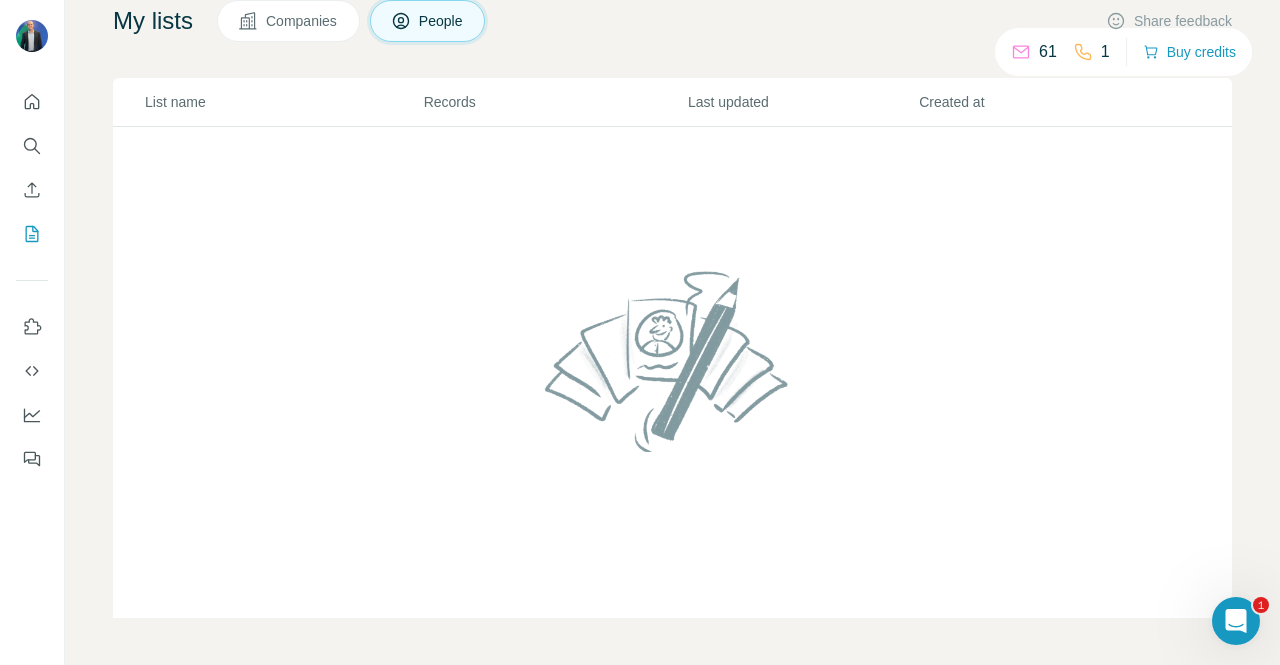 click on "List name" at bounding box center [283, 102] 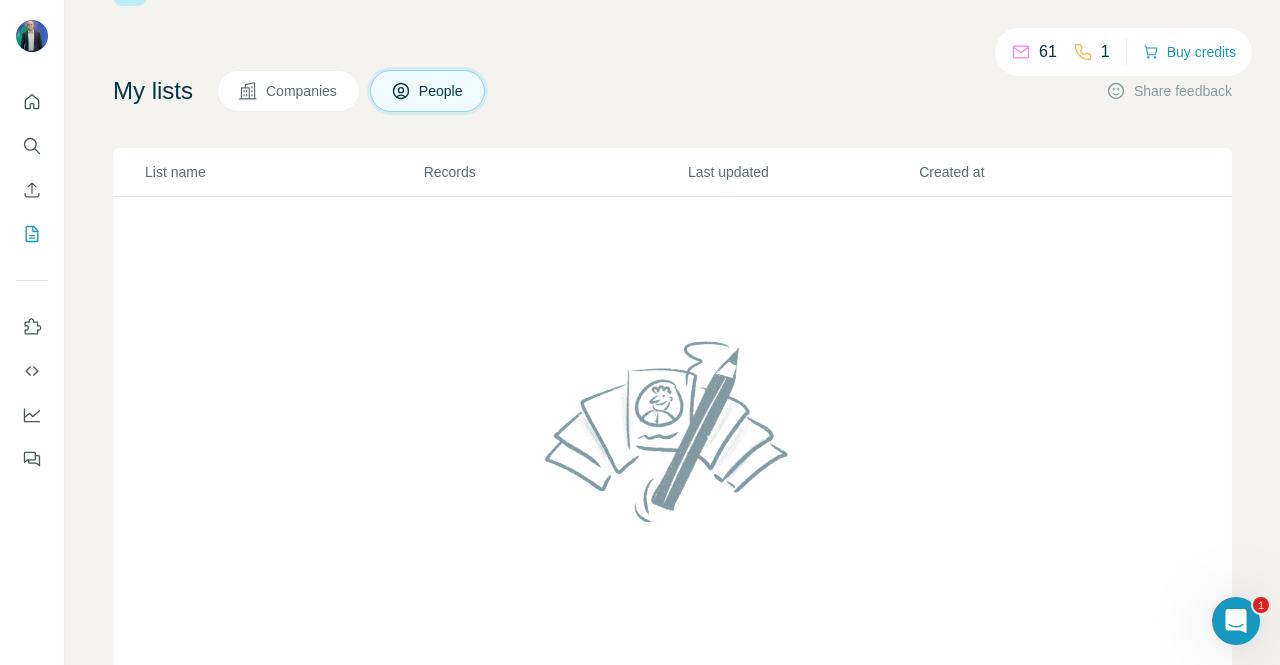 scroll, scrollTop: 46, scrollLeft: 0, axis: vertical 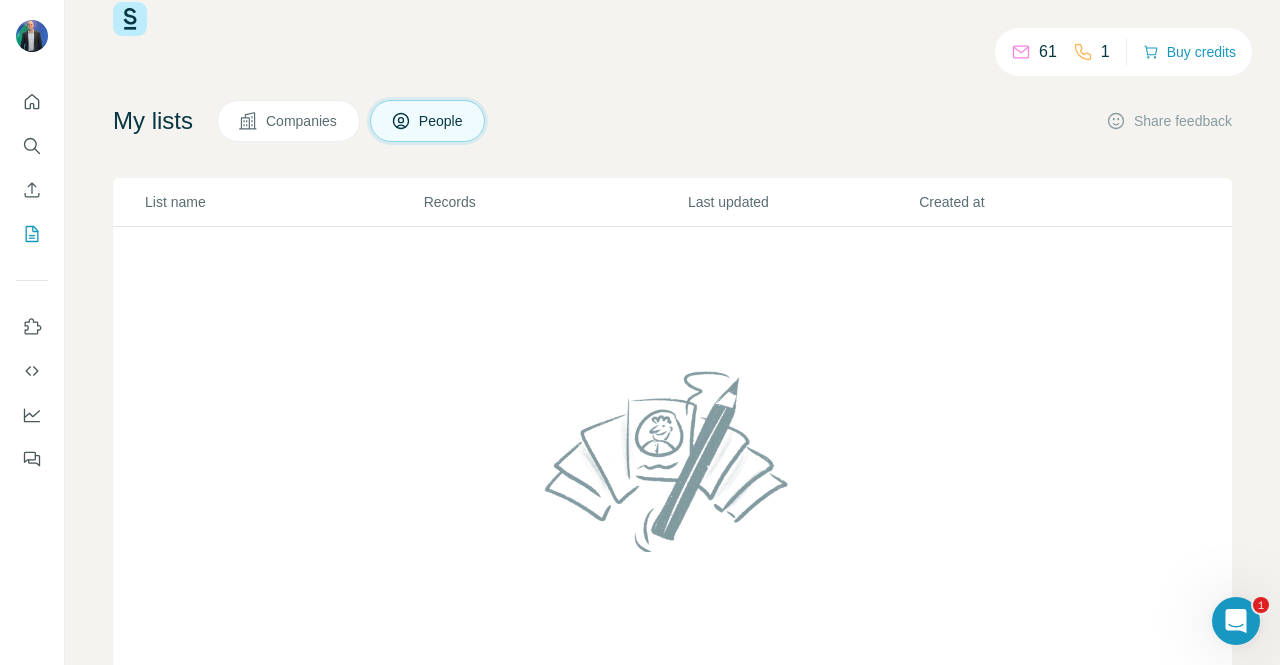 click on "61 1 Buy credits" at bounding box center (672, 19) 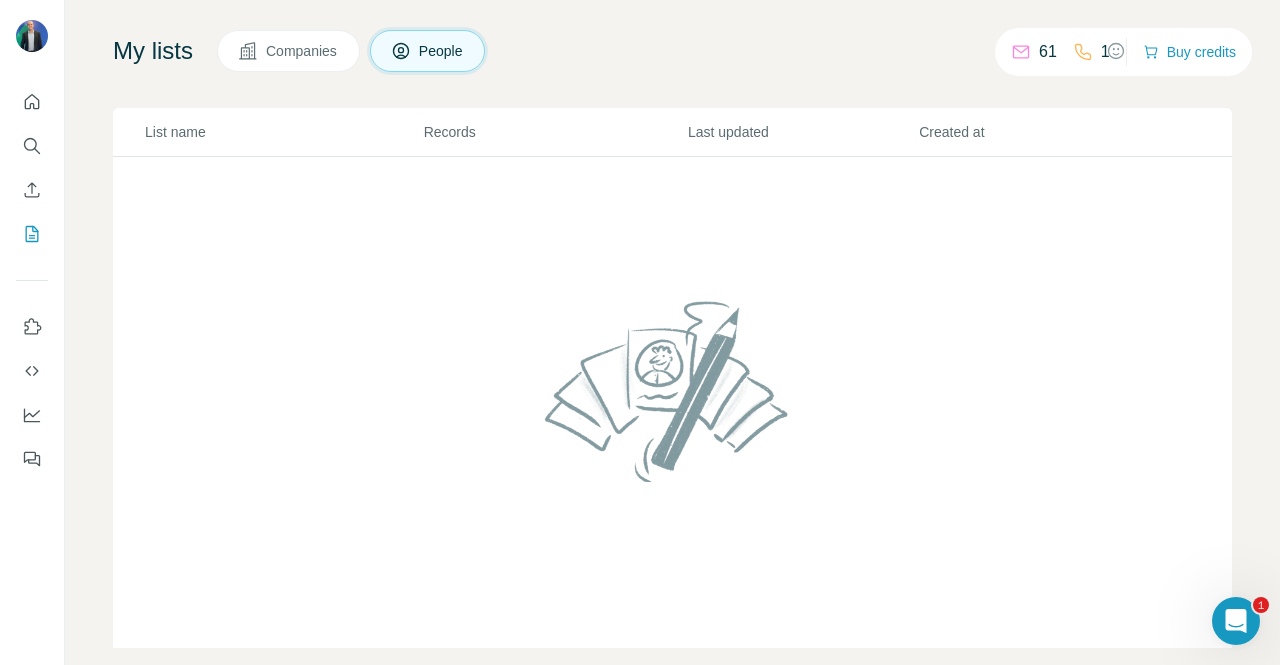 scroll, scrollTop: 146, scrollLeft: 0, axis: vertical 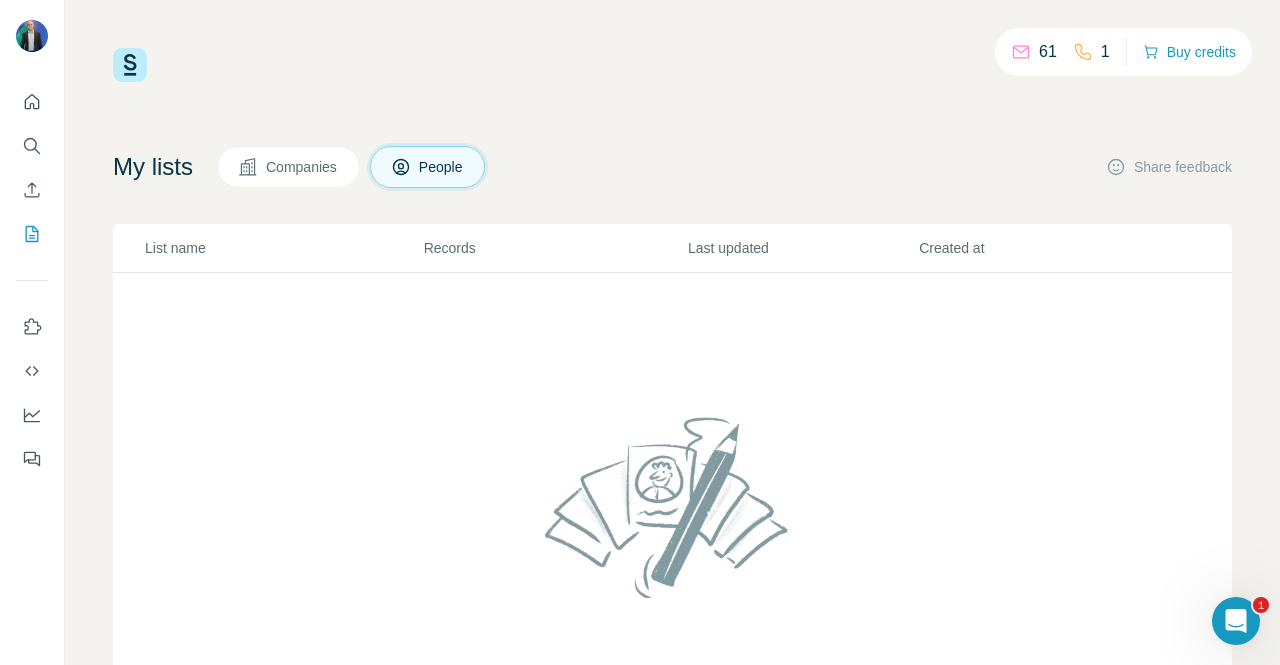 click on "61 1 Buy credits" at bounding box center [672, 65] 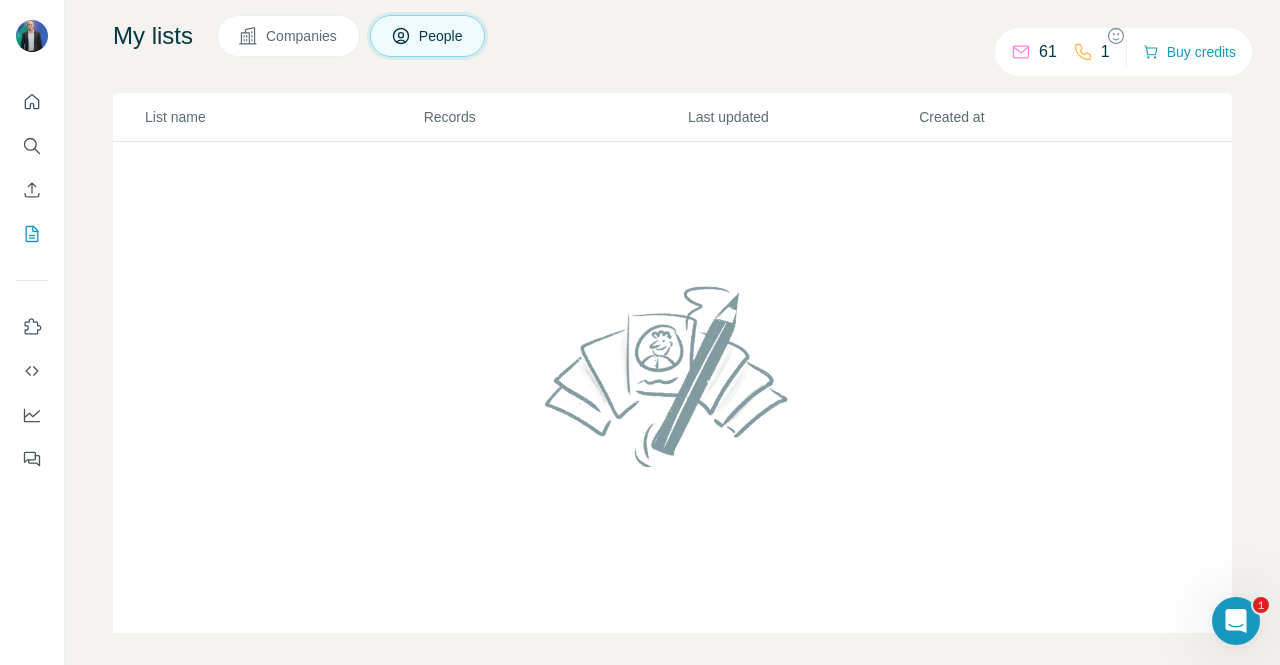 scroll, scrollTop: 146, scrollLeft: 0, axis: vertical 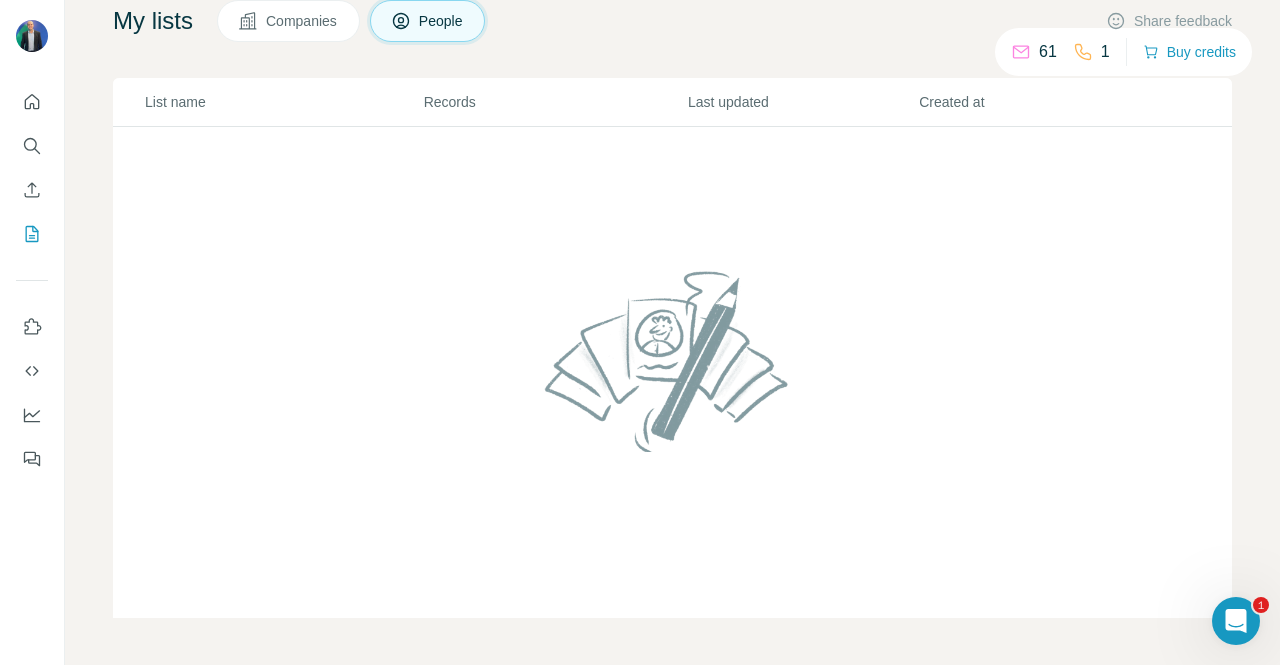 click 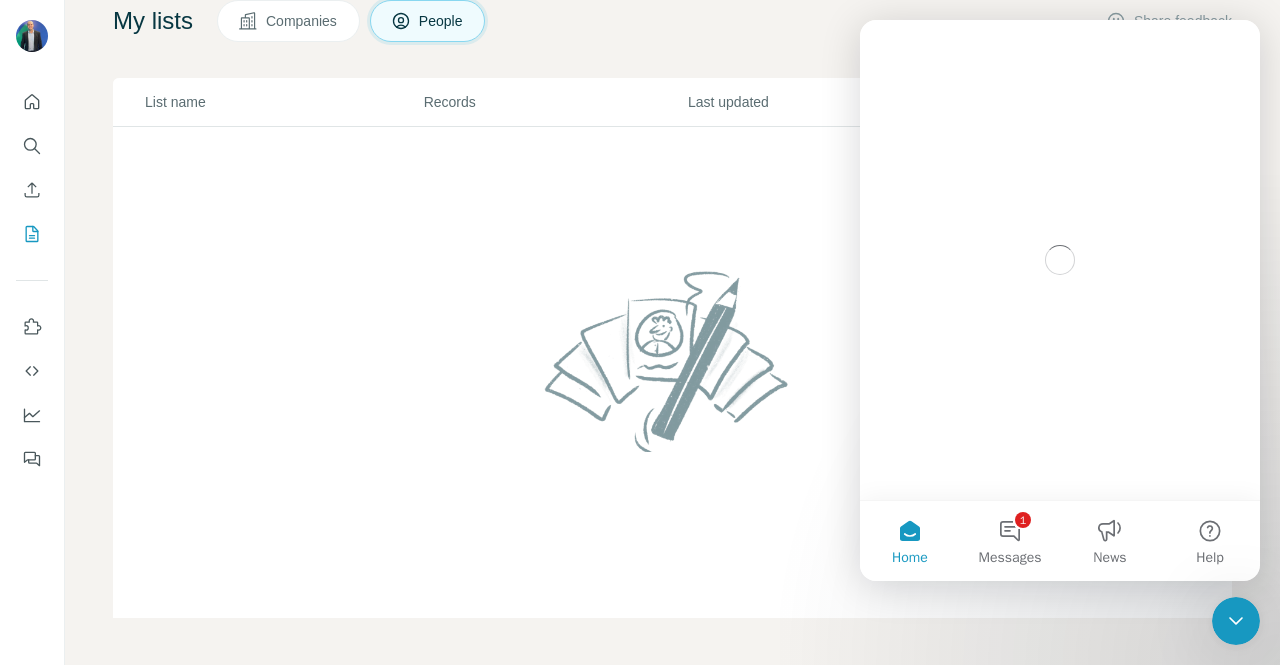 scroll, scrollTop: 0, scrollLeft: 0, axis: both 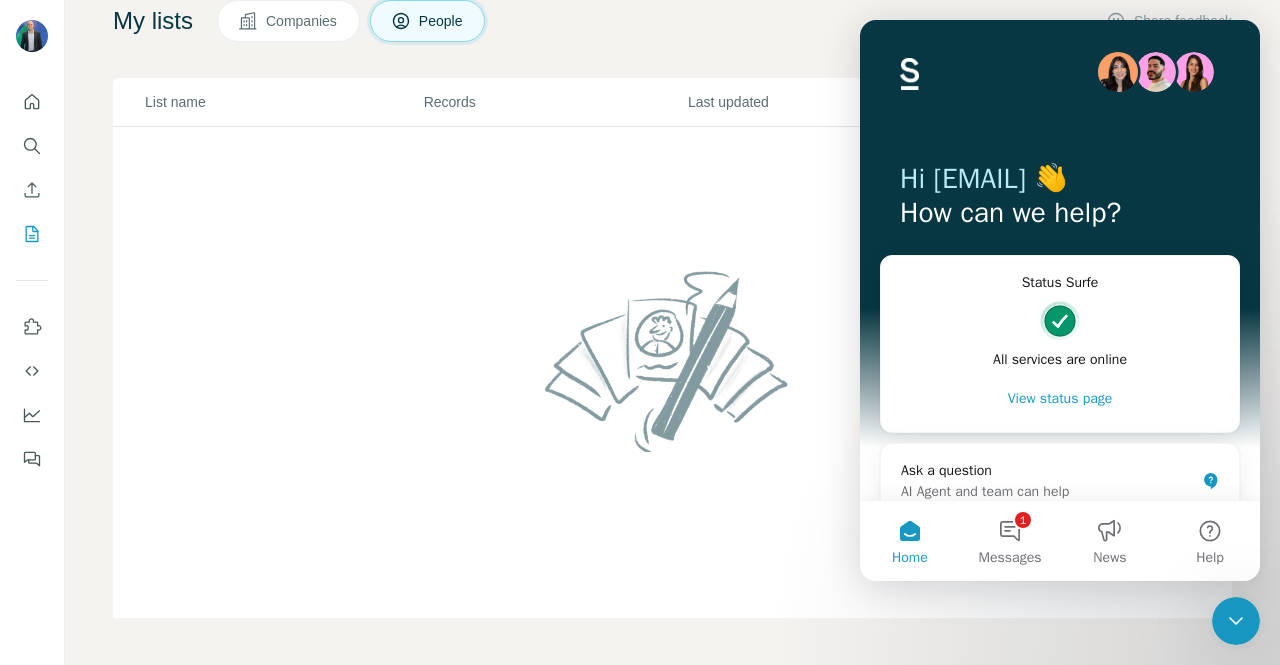 click at bounding box center [673, 361] 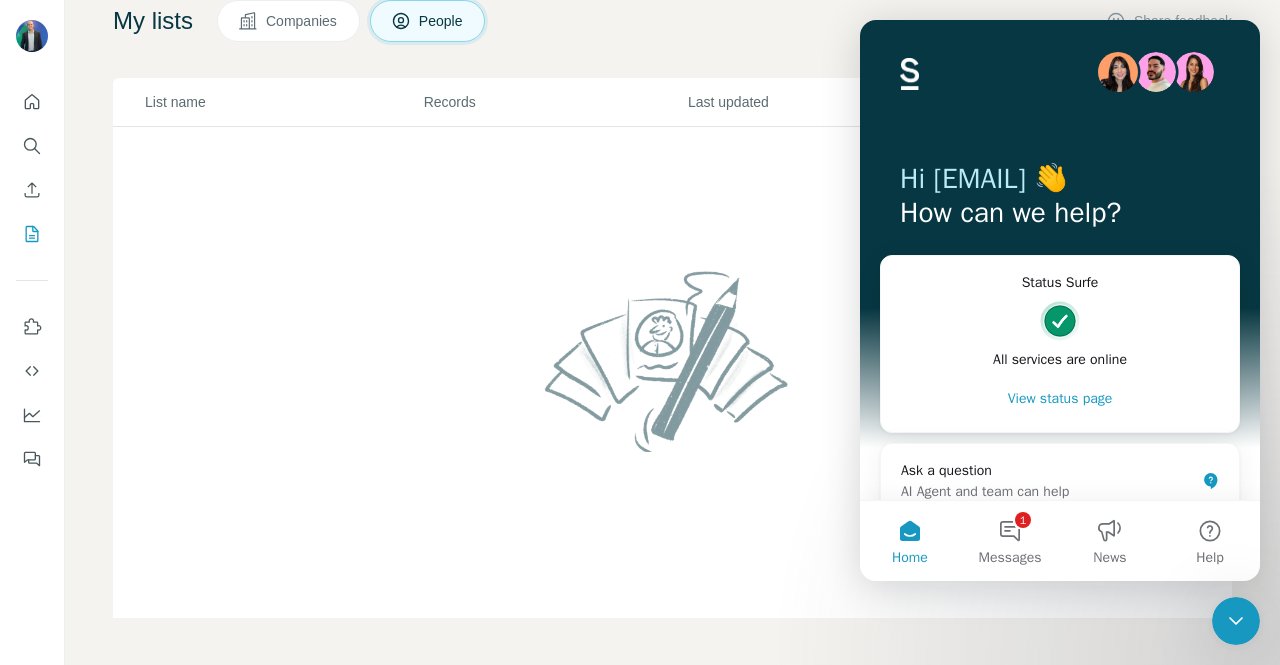drag, startPoint x: 634, startPoint y: 43, endPoint x: 629, endPoint y: 34, distance: 10.29563 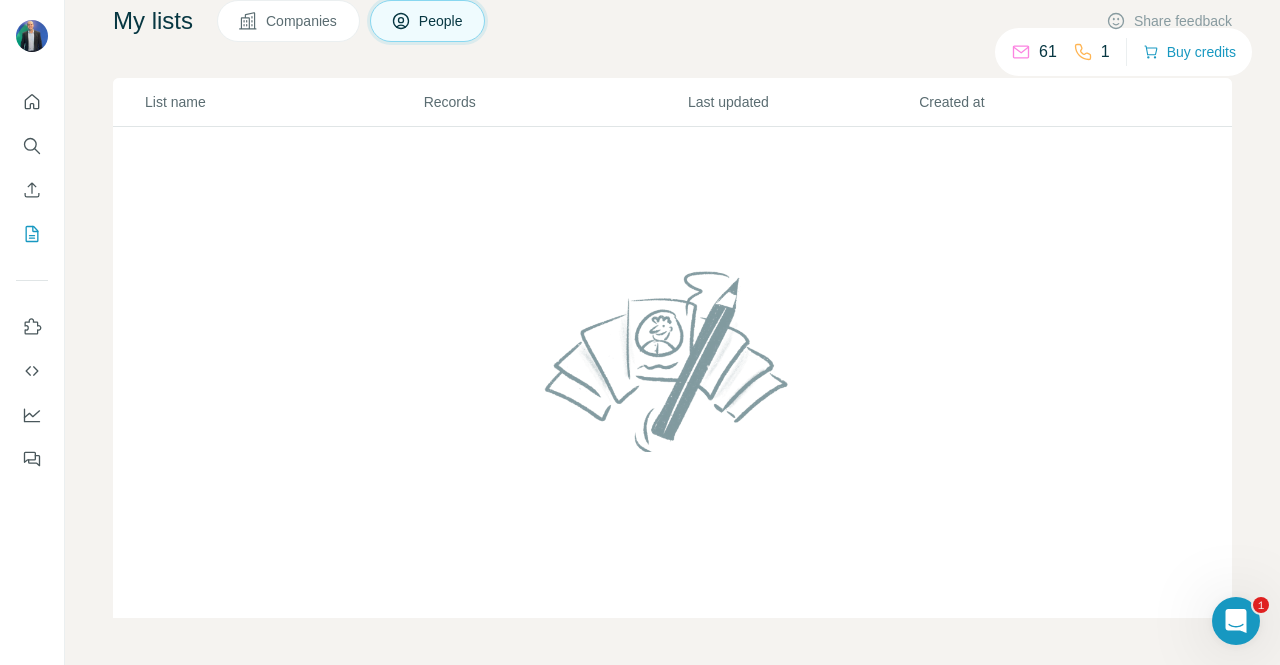 scroll, scrollTop: 0, scrollLeft: 0, axis: both 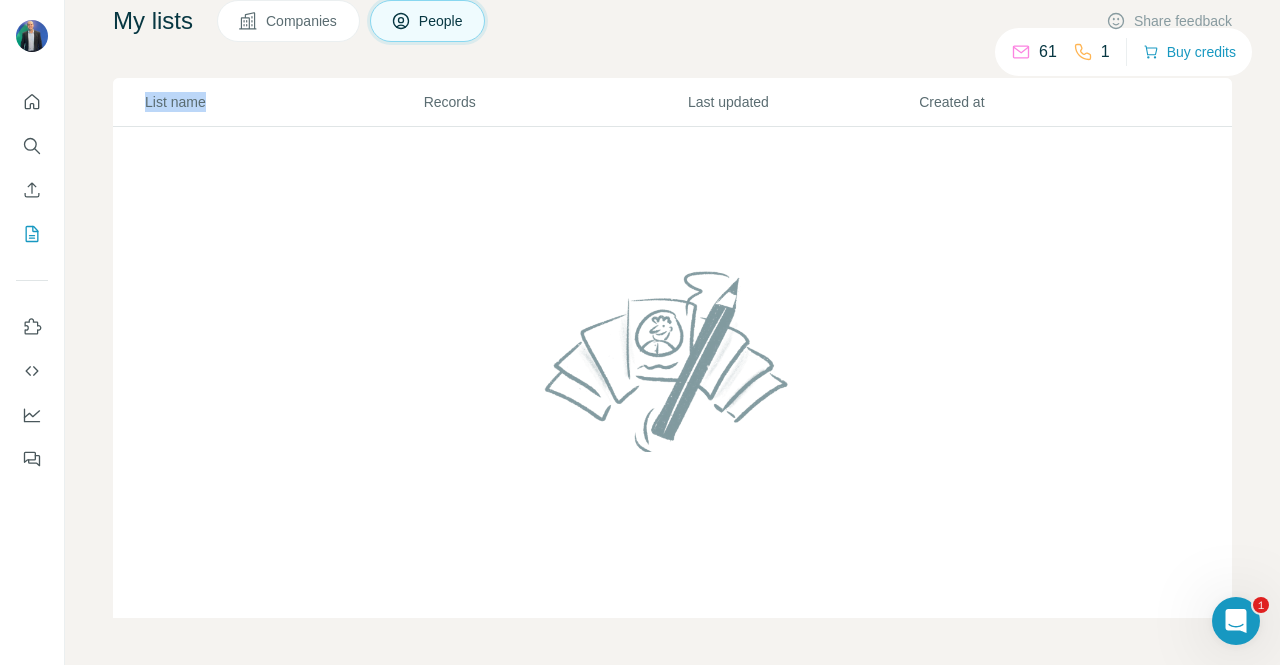 drag, startPoint x: 211, startPoint y: 96, endPoint x: 141, endPoint y: 102, distance: 70.256676 